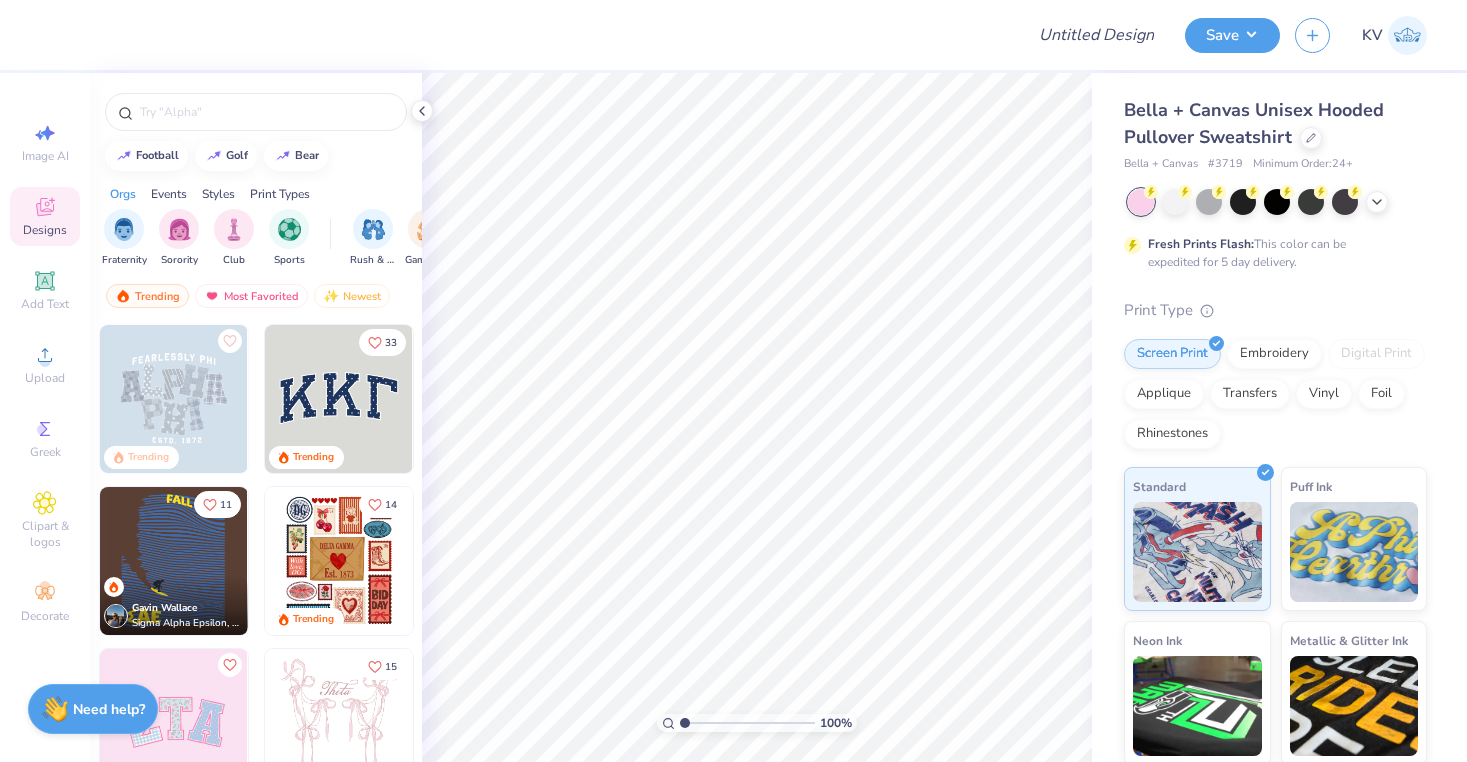 scroll, scrollTop: 0, scrollLeft: 0, axis: both 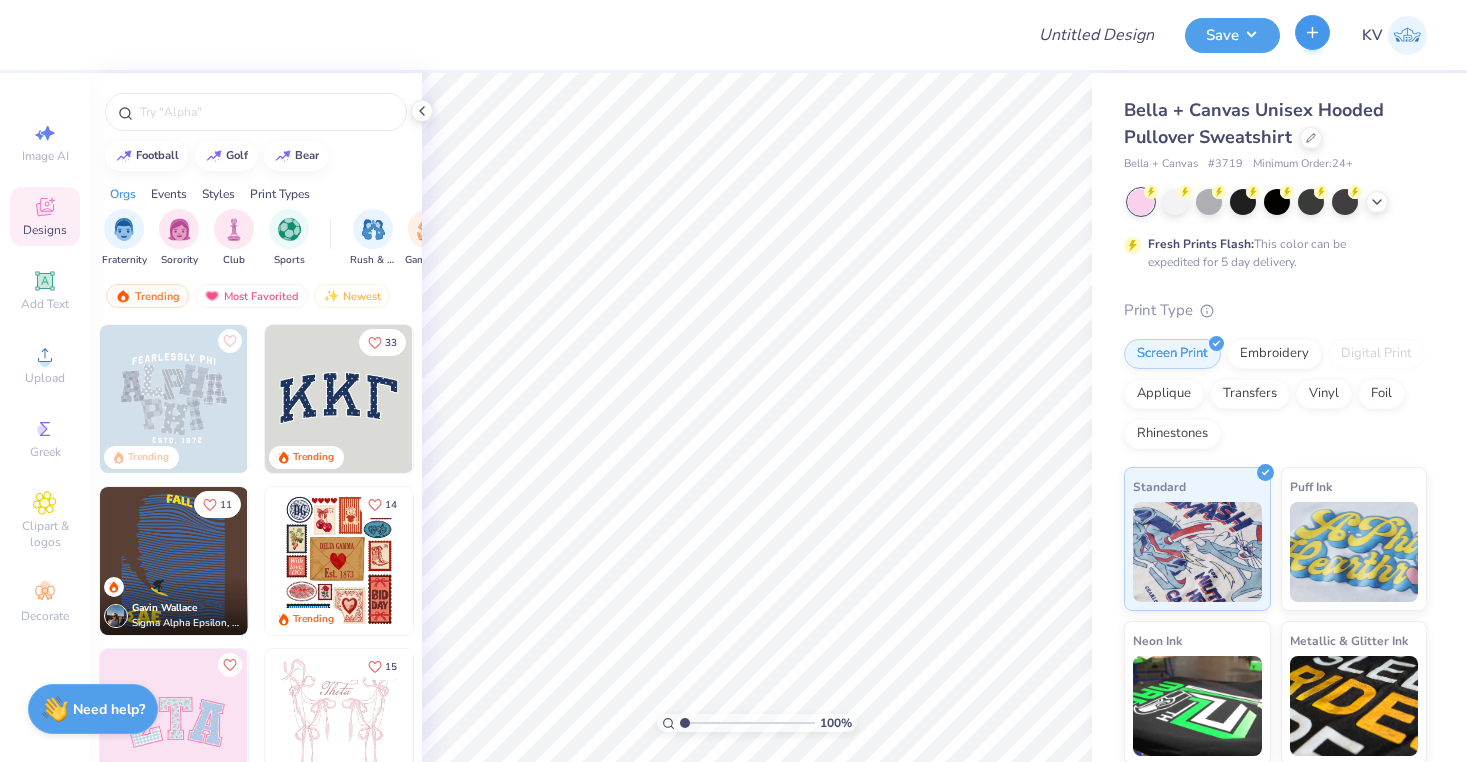 click at bounding box center [1312, 32] 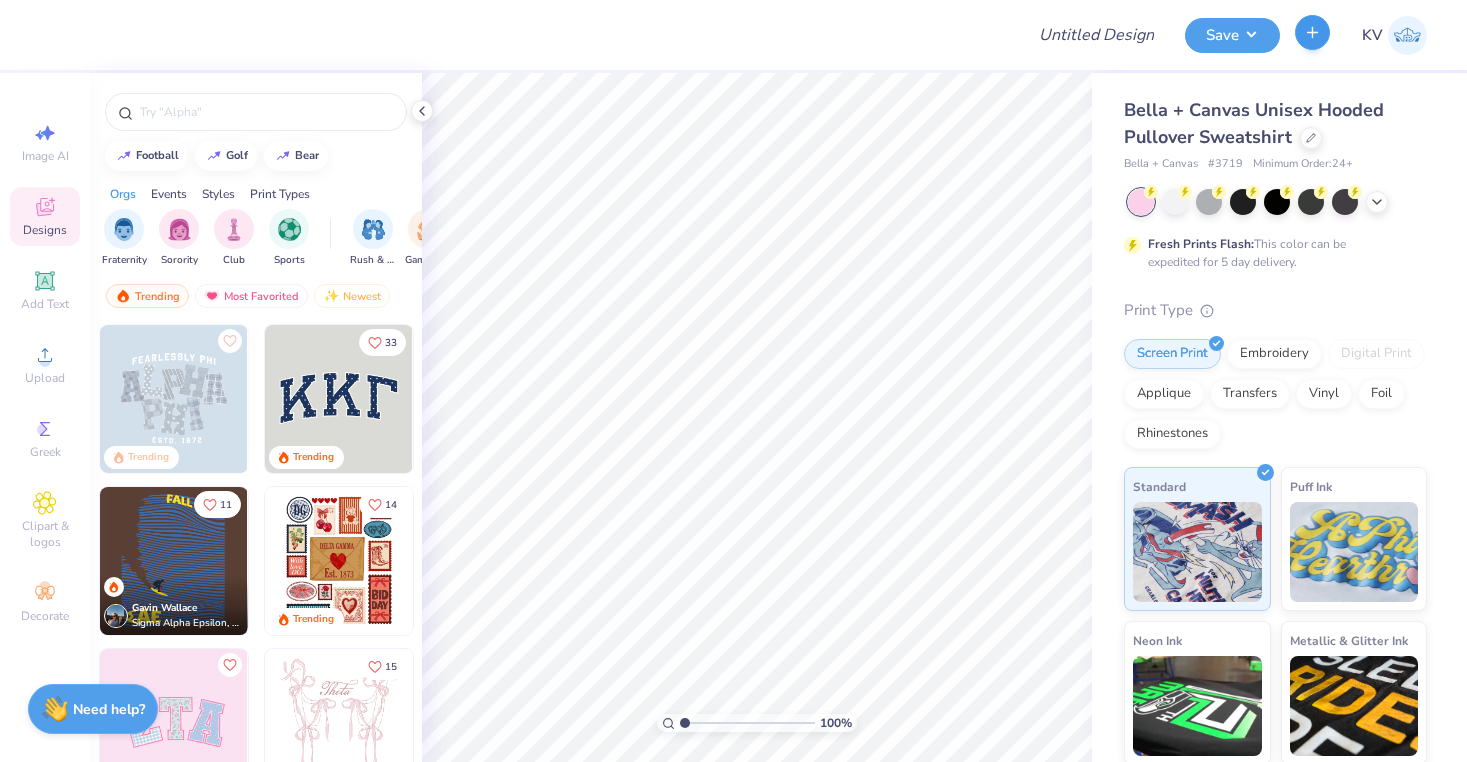 click 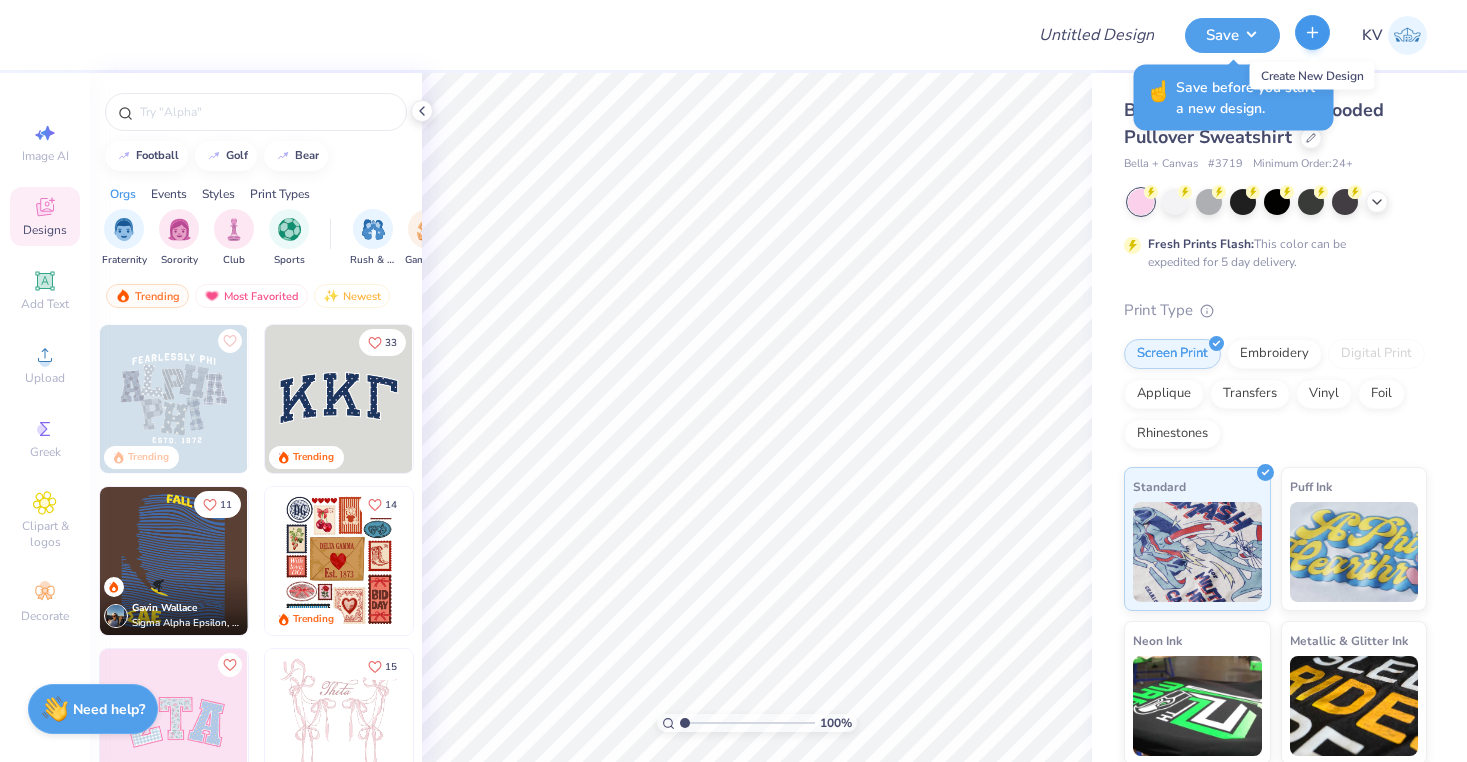 click 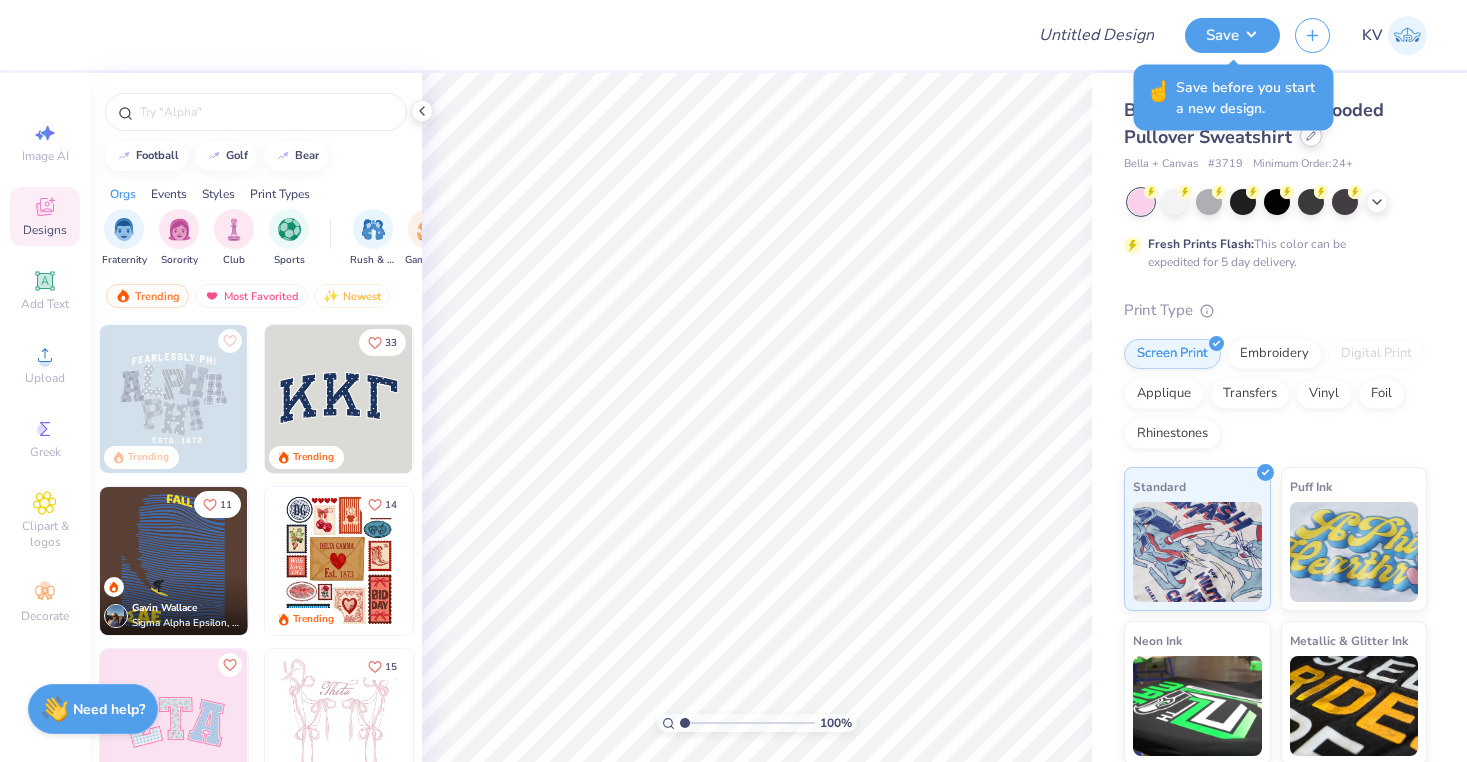 click at bounding box center [1311, 136] 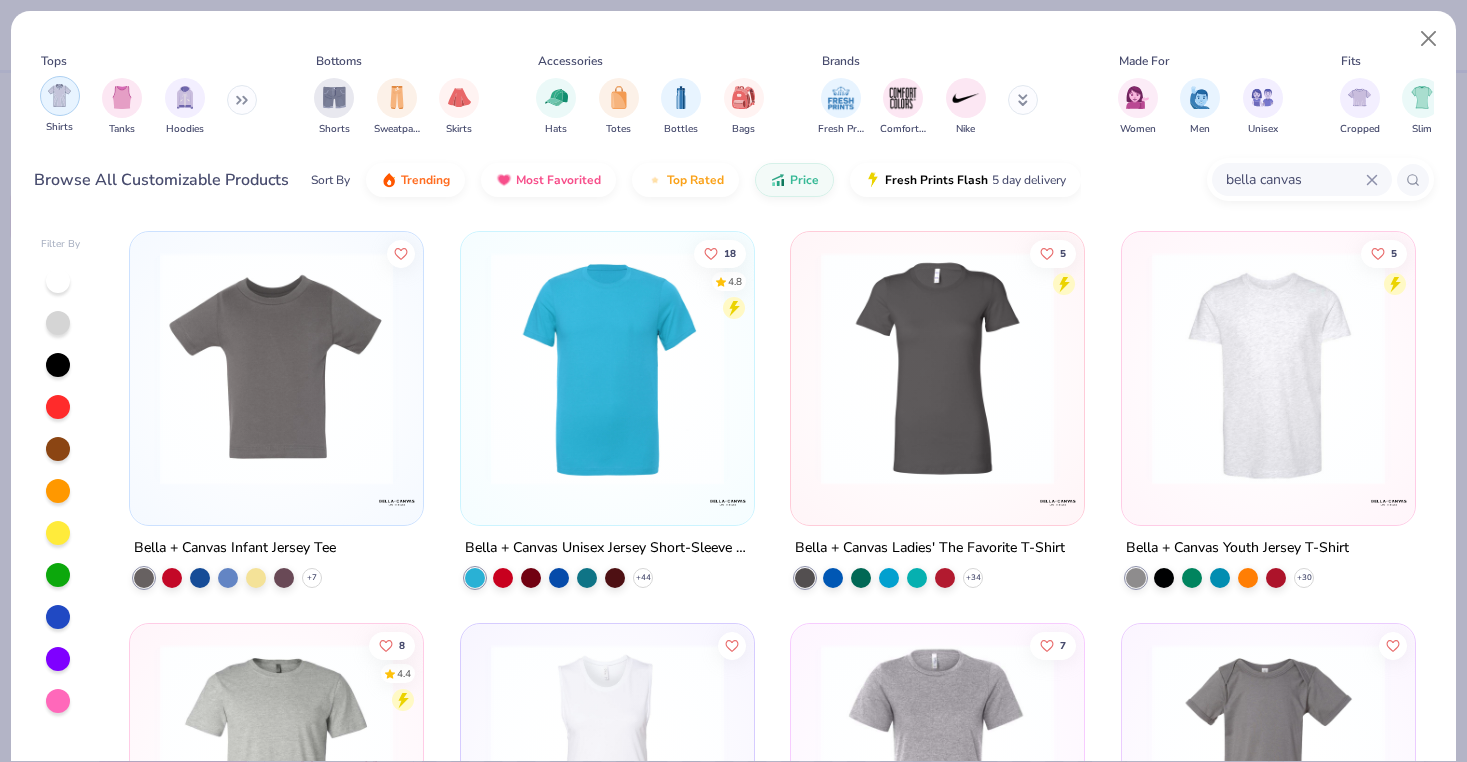 click at bounding box center [60, 96] 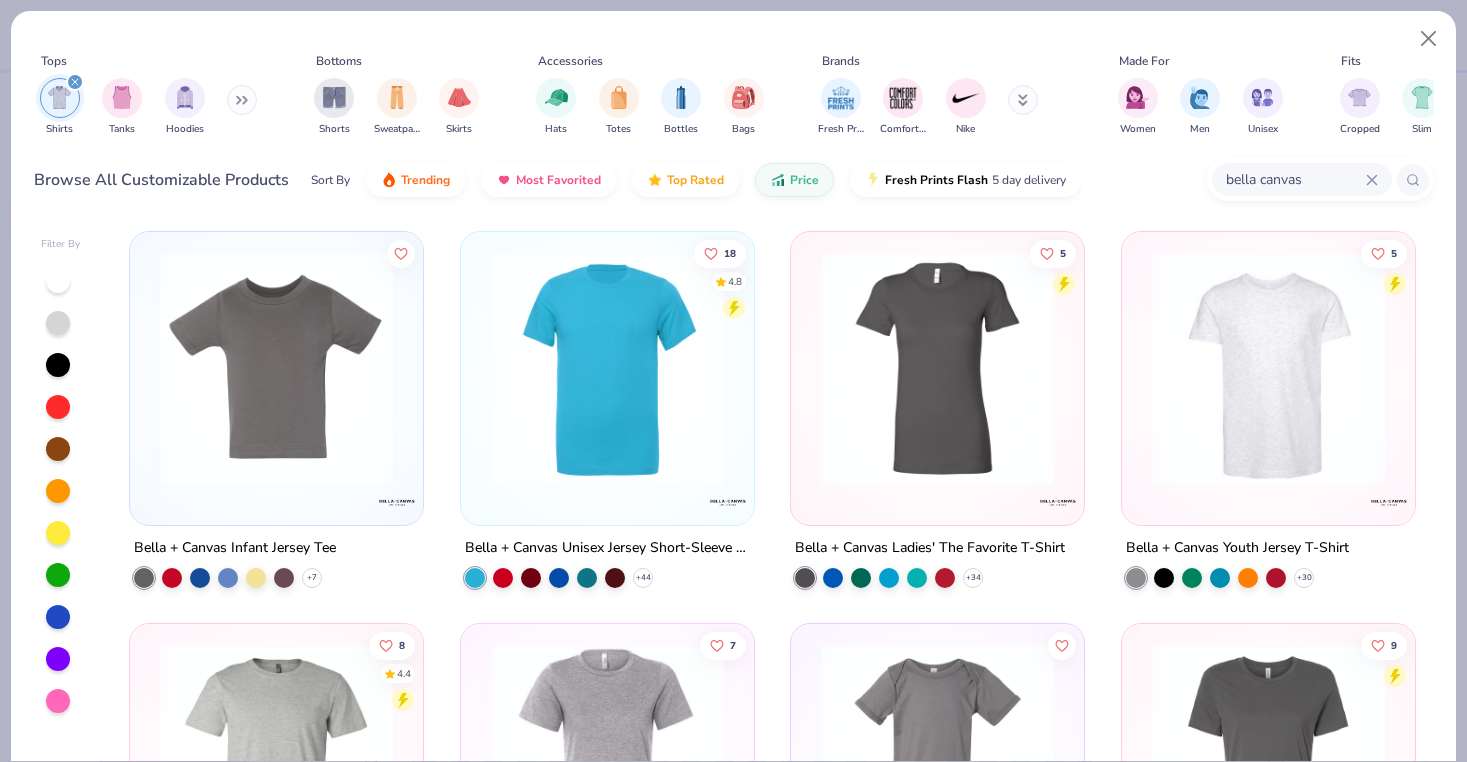 click 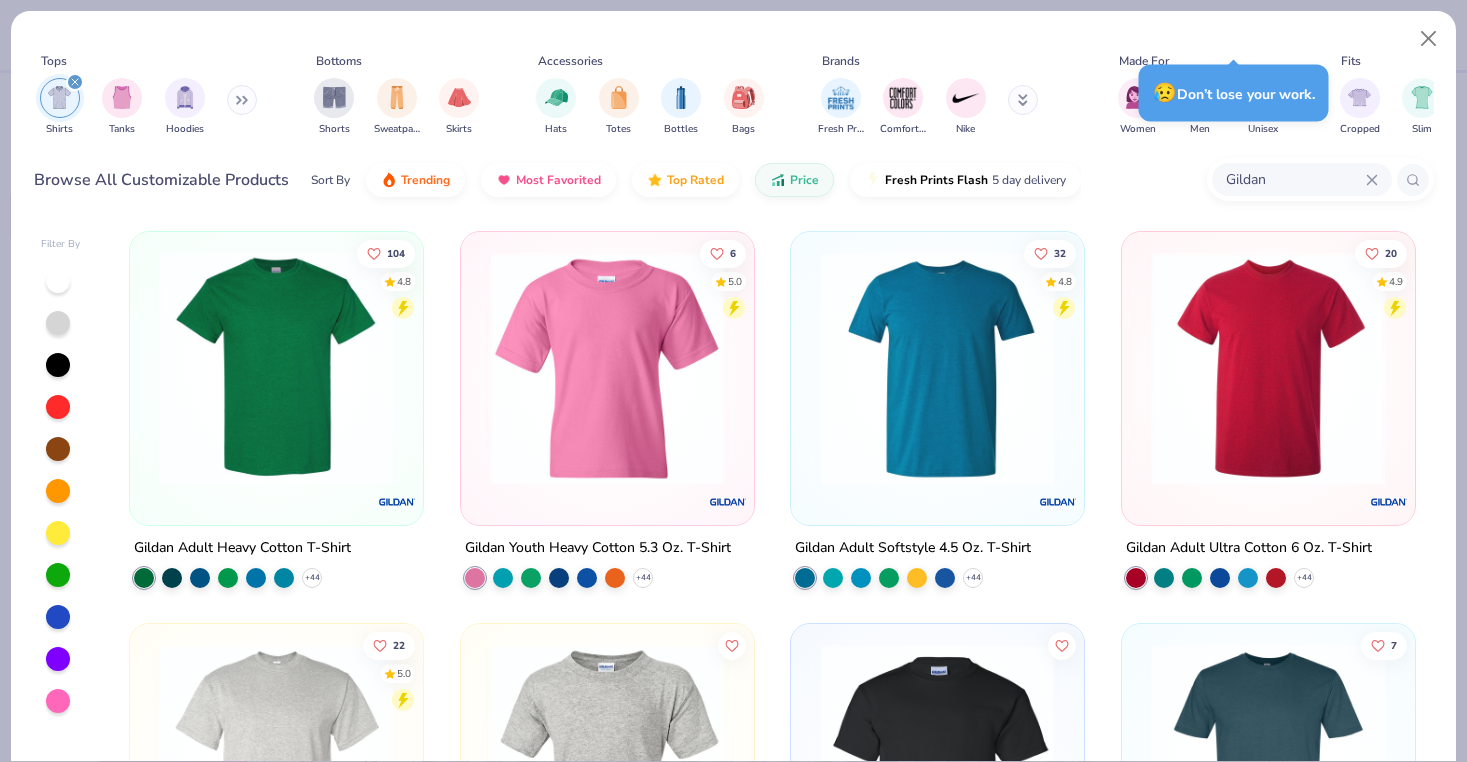 scroll, scrollTop: 0, scrollLeft: 0, axis: both 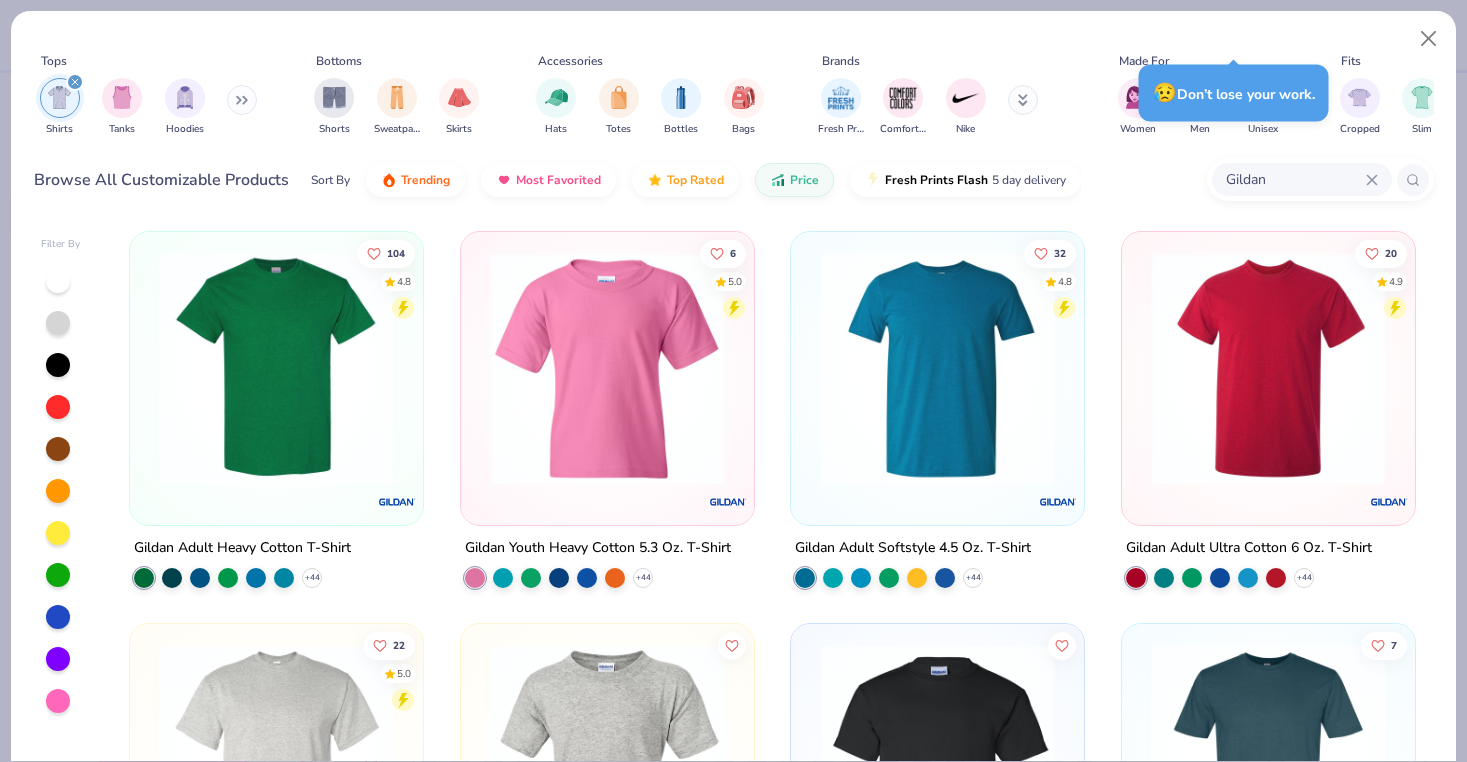 click at bounding box center [937, 368] 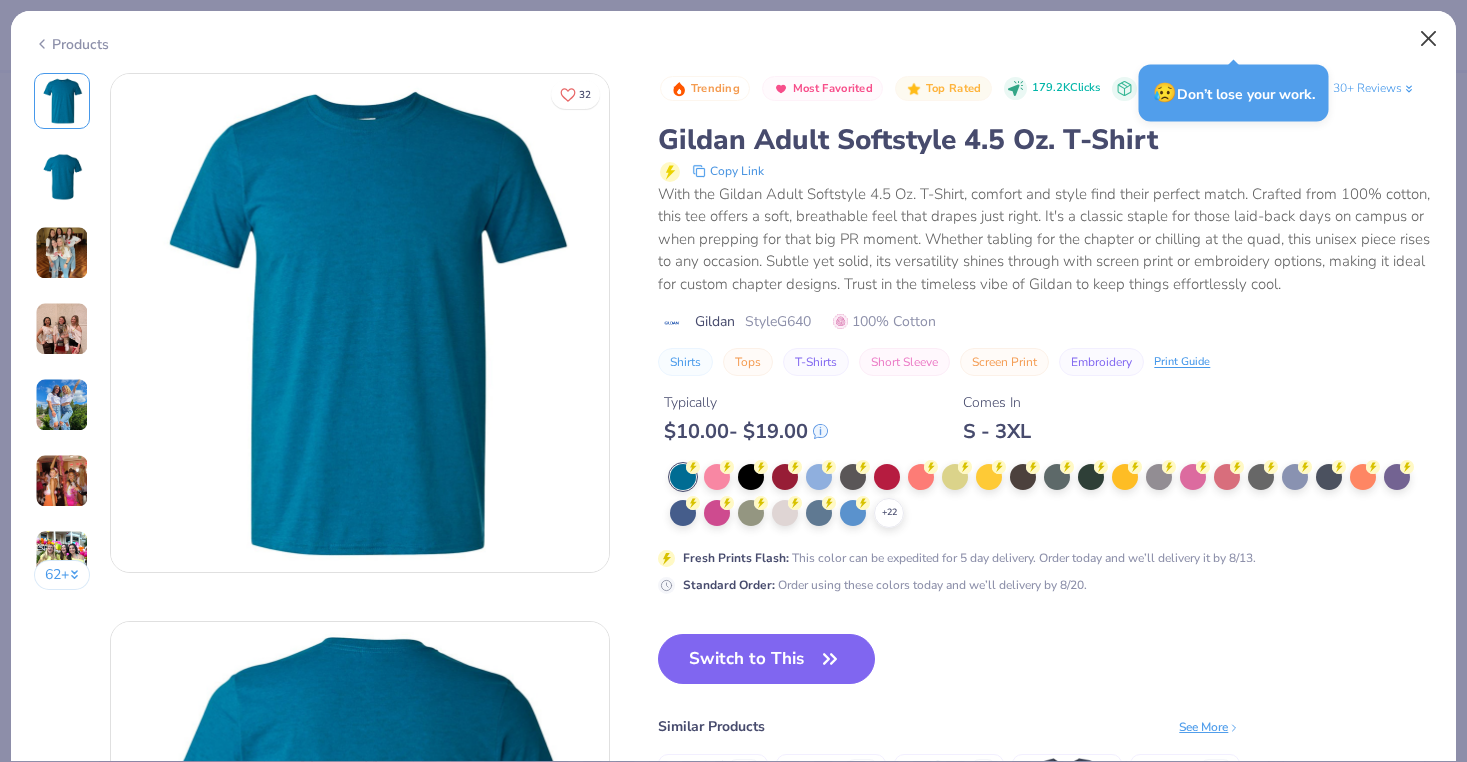 click at bounding box center (1429, 39) 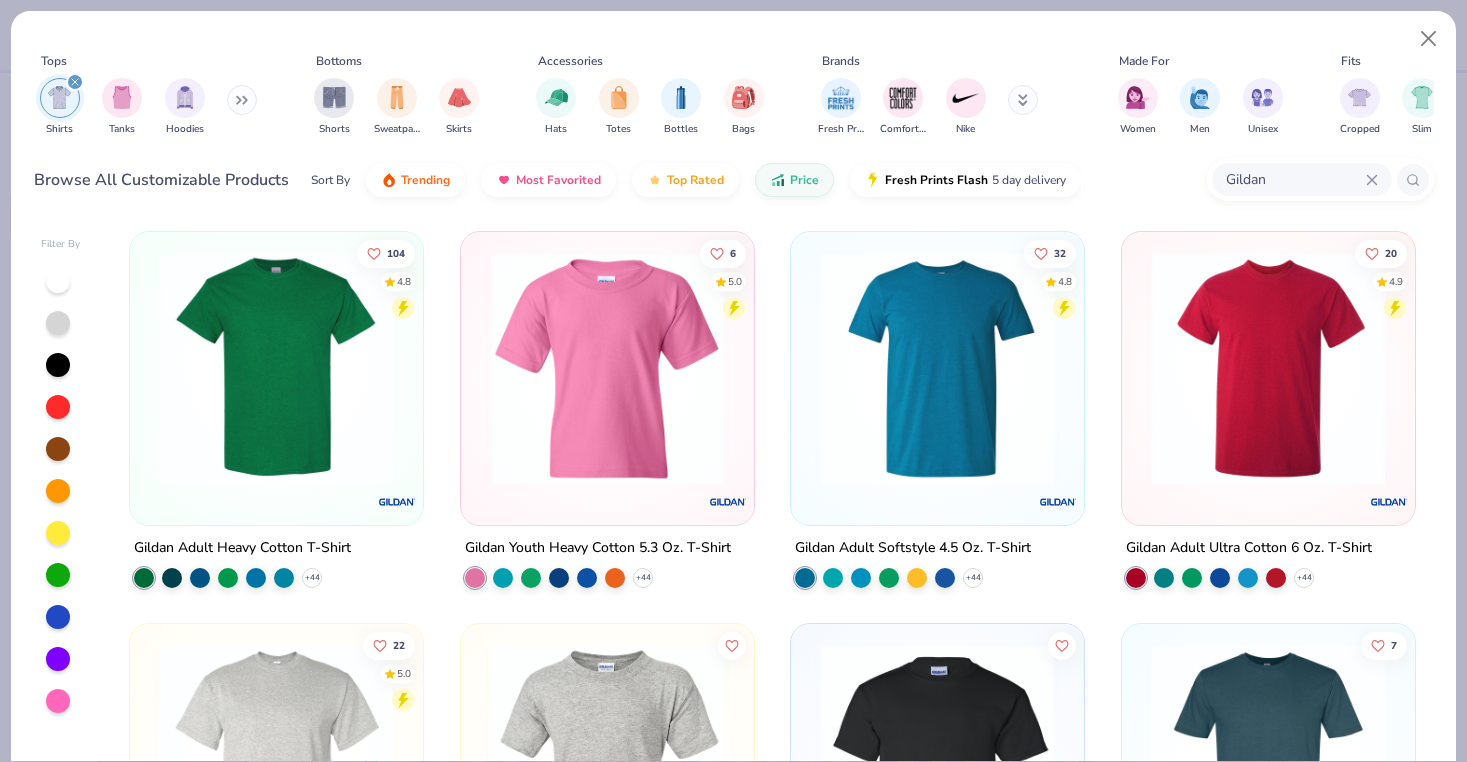 scroll, scrollTop: 0, scrollLeft: 0, axis: both 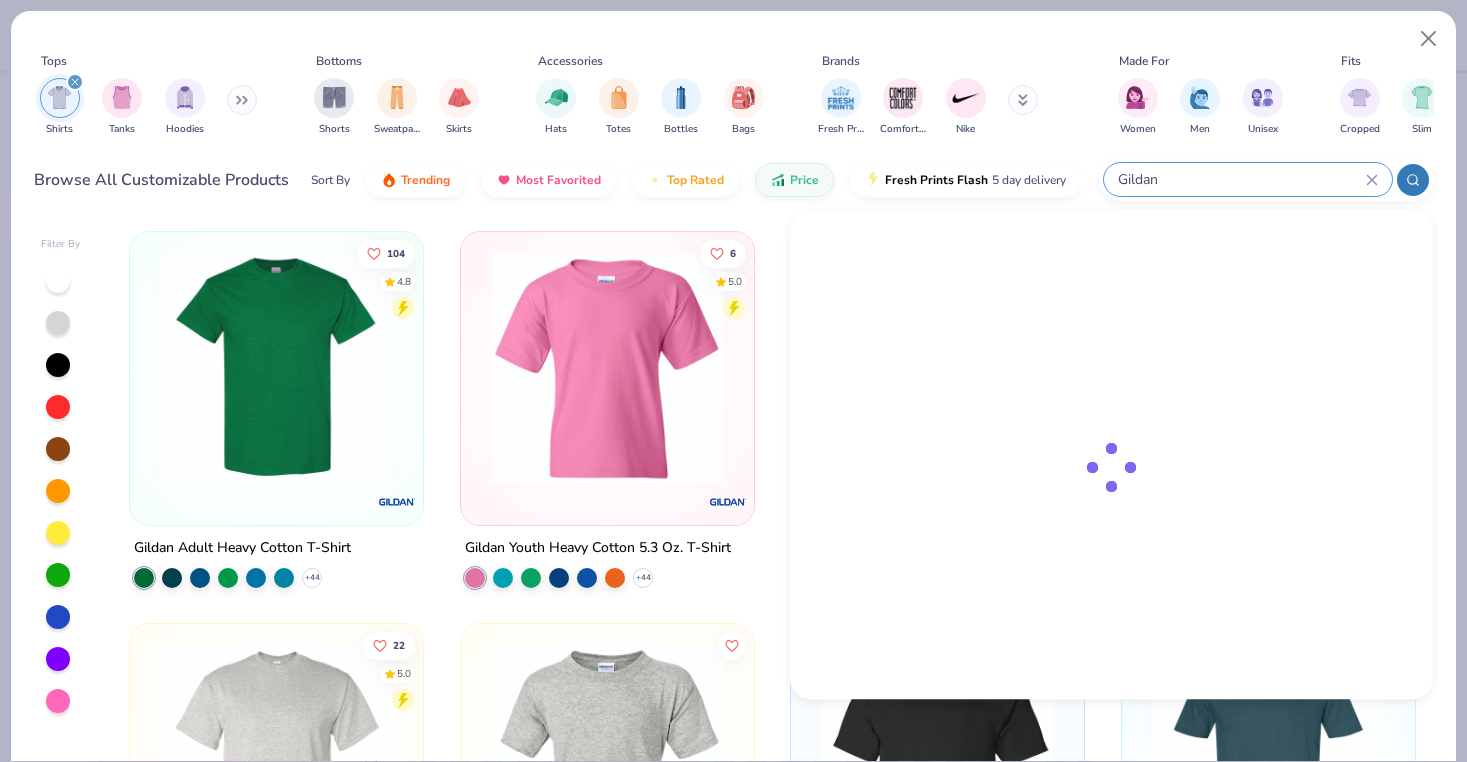 click on "Gildan" at bounding box center [1241, 179] 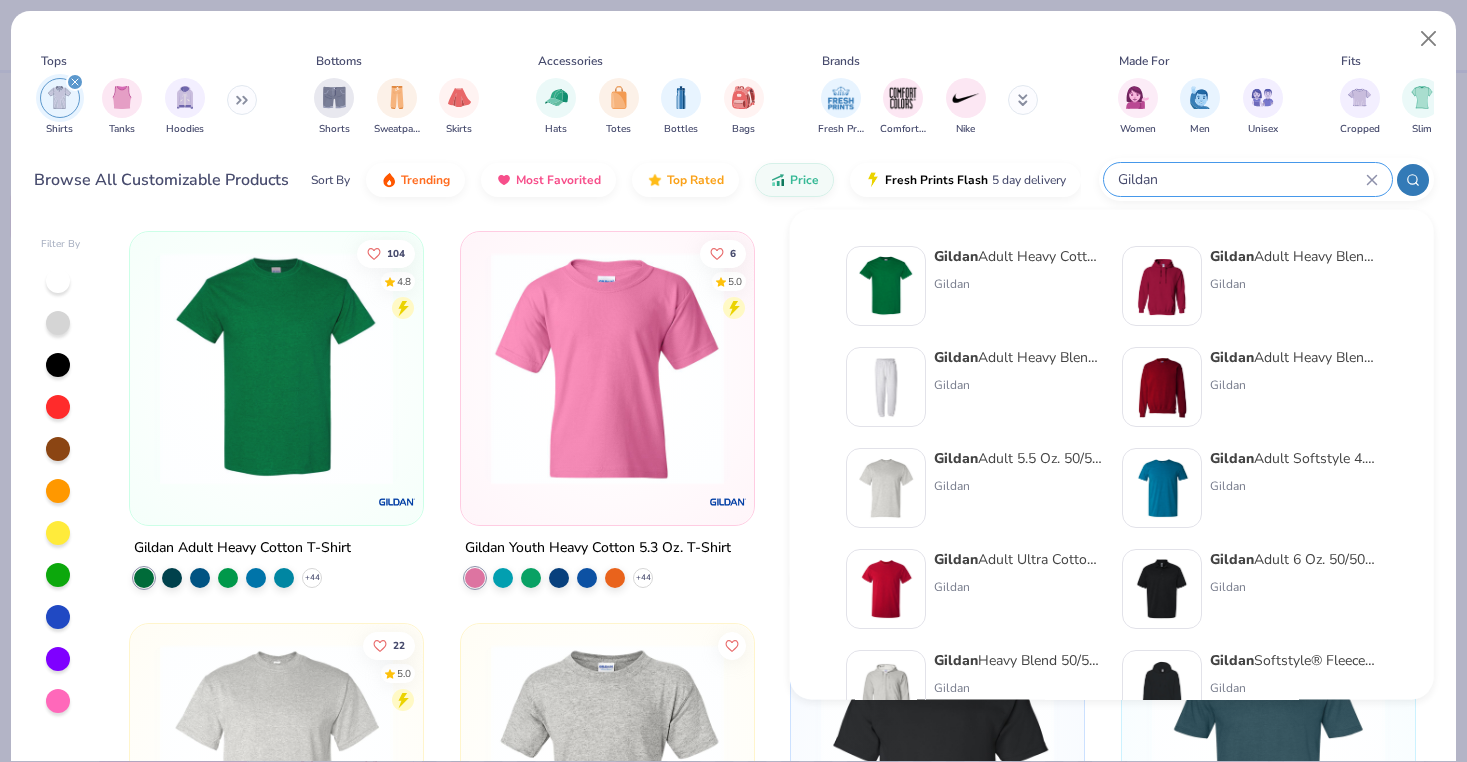 click 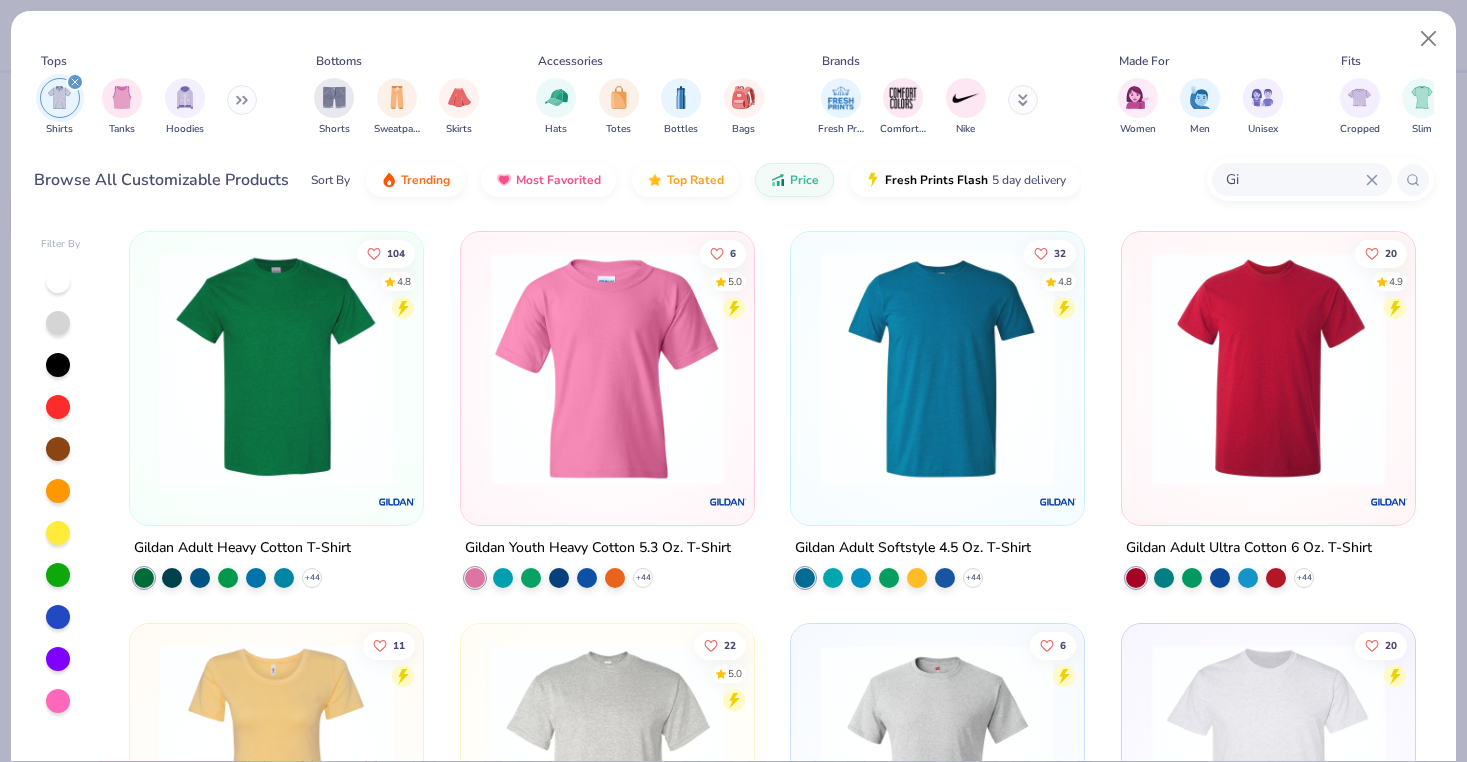 type on "G" 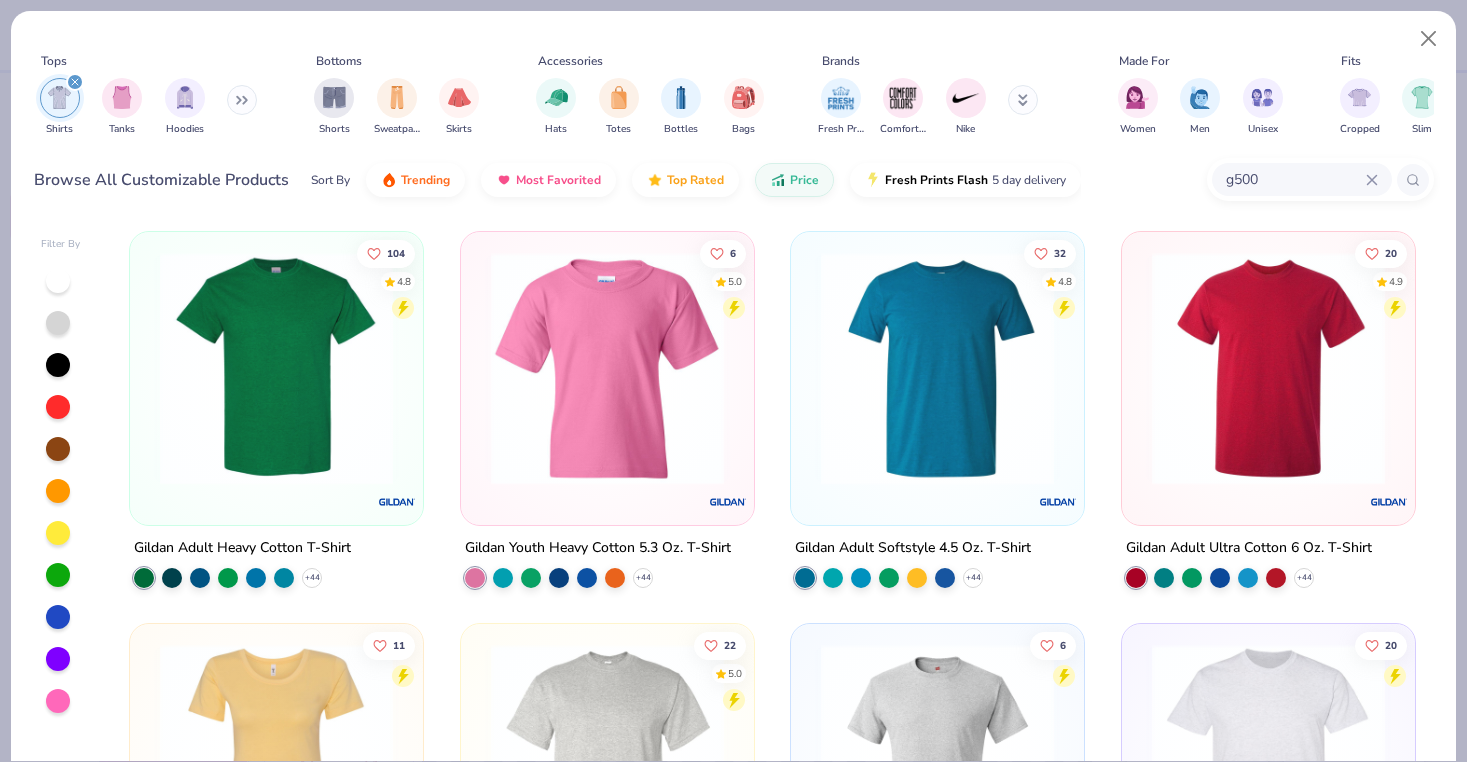 type on "g500" 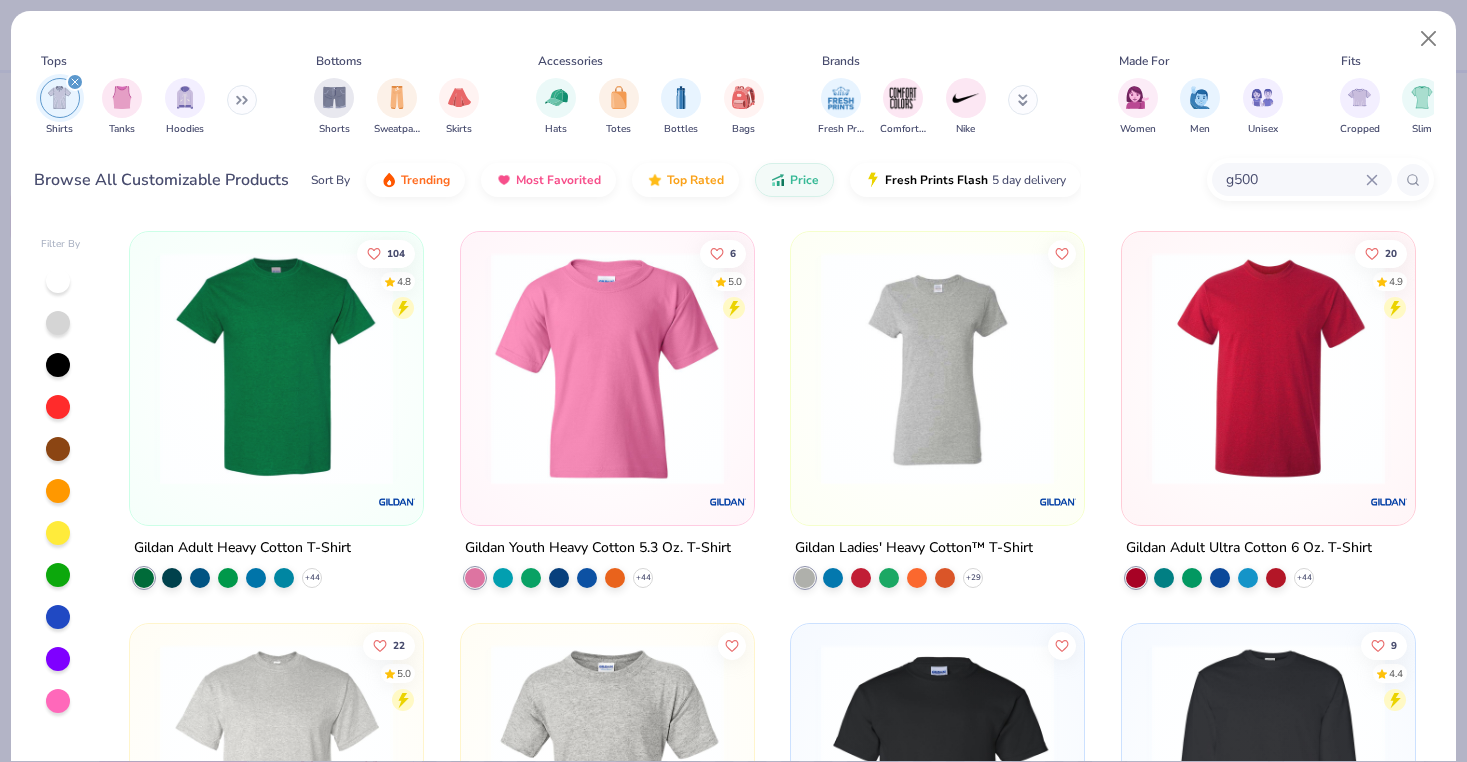 click 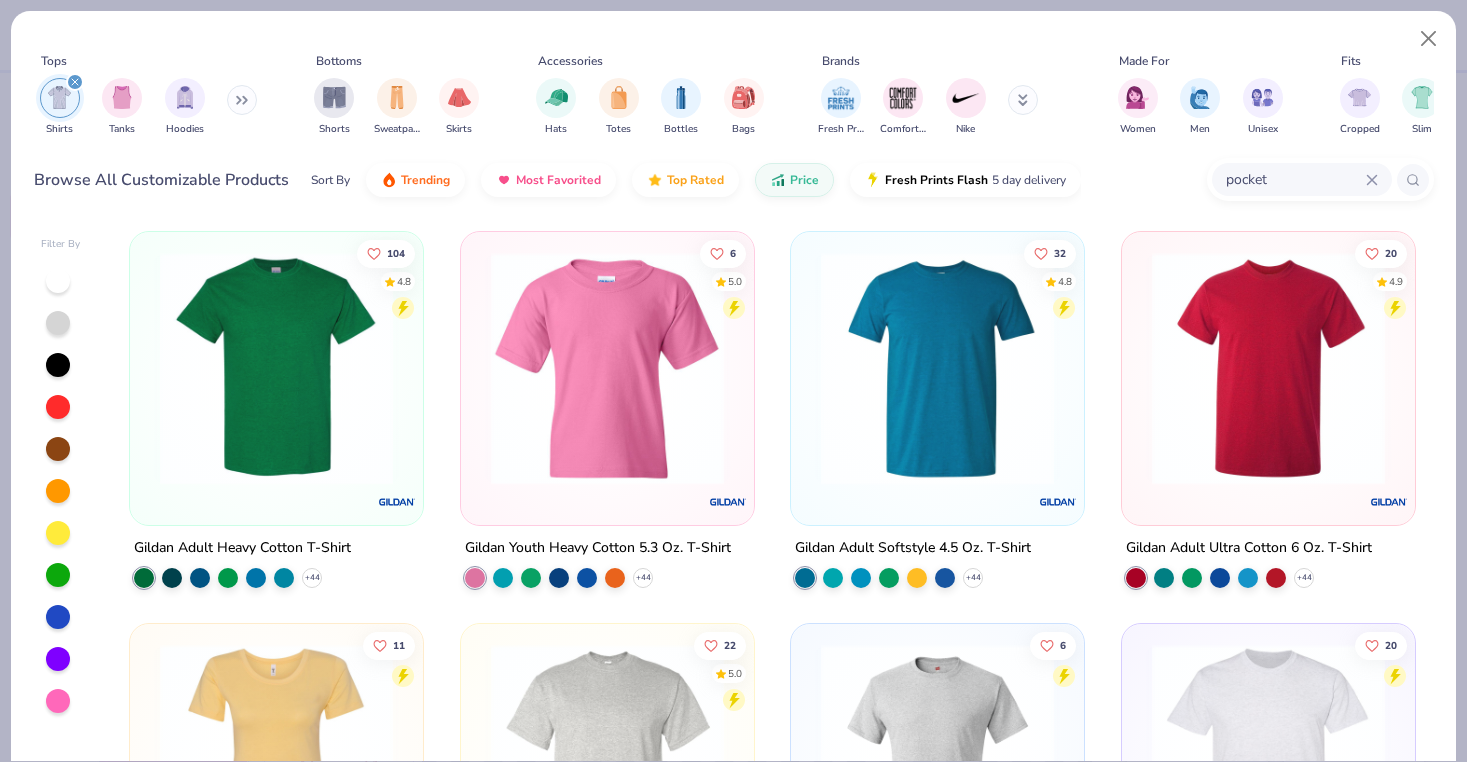 type on "pocket" 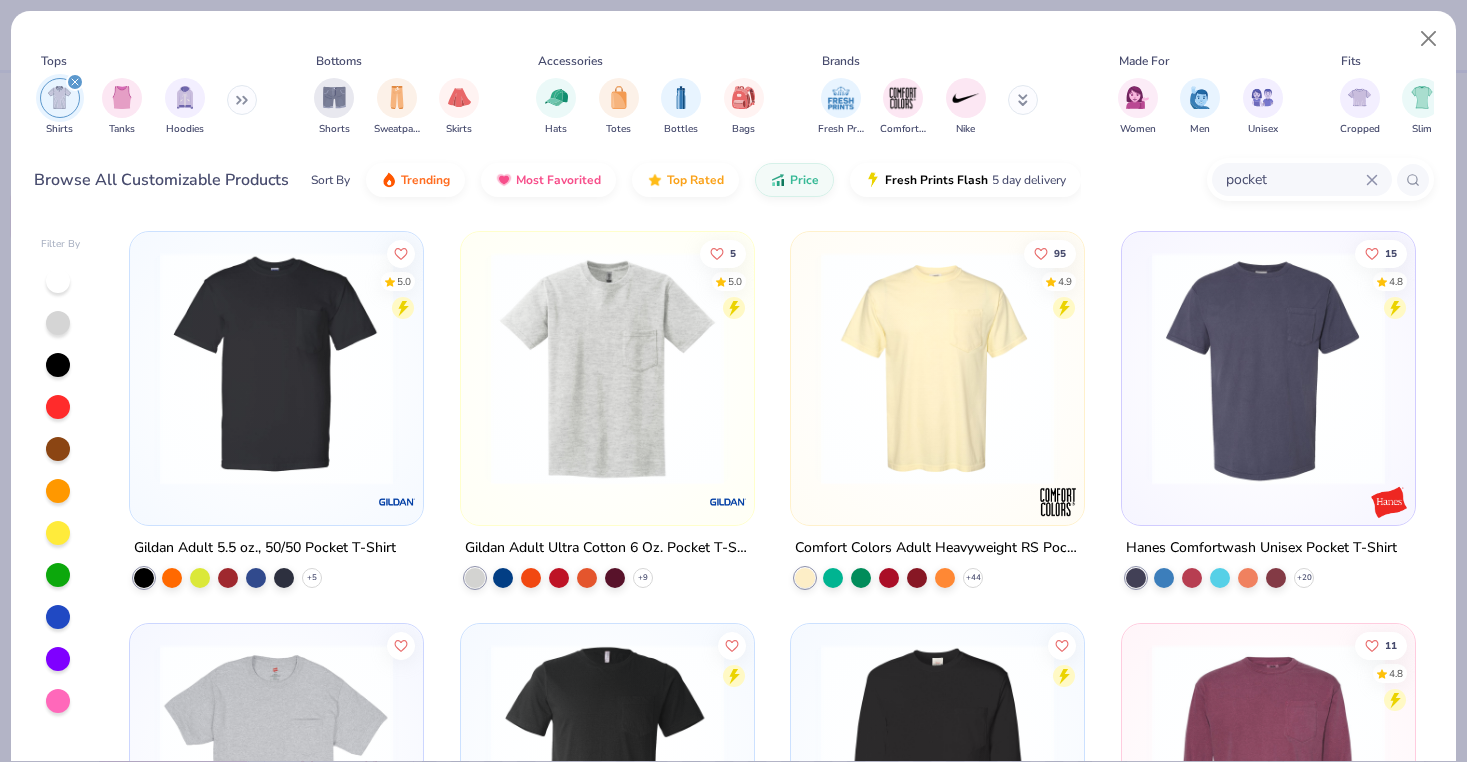 click 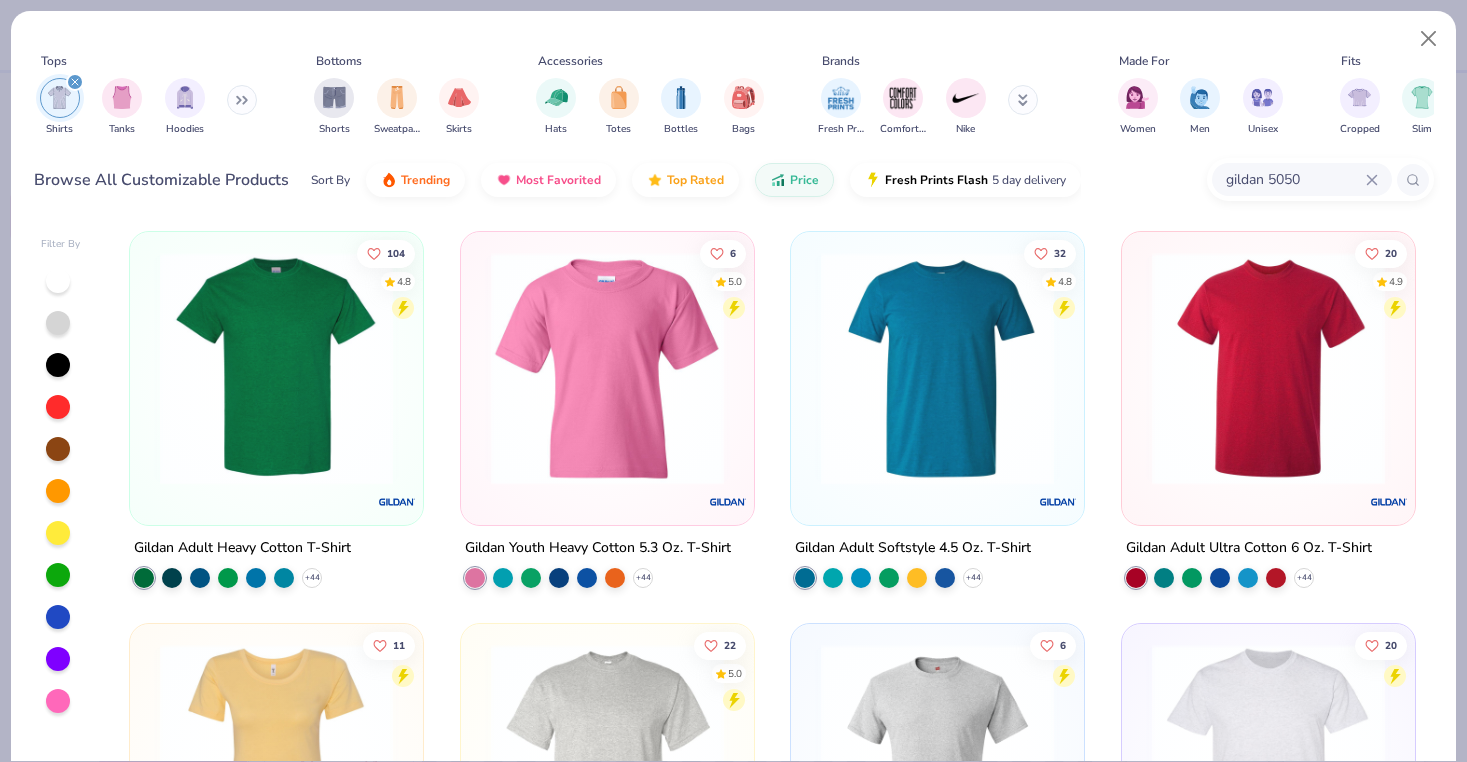 type on "gildan 5050" 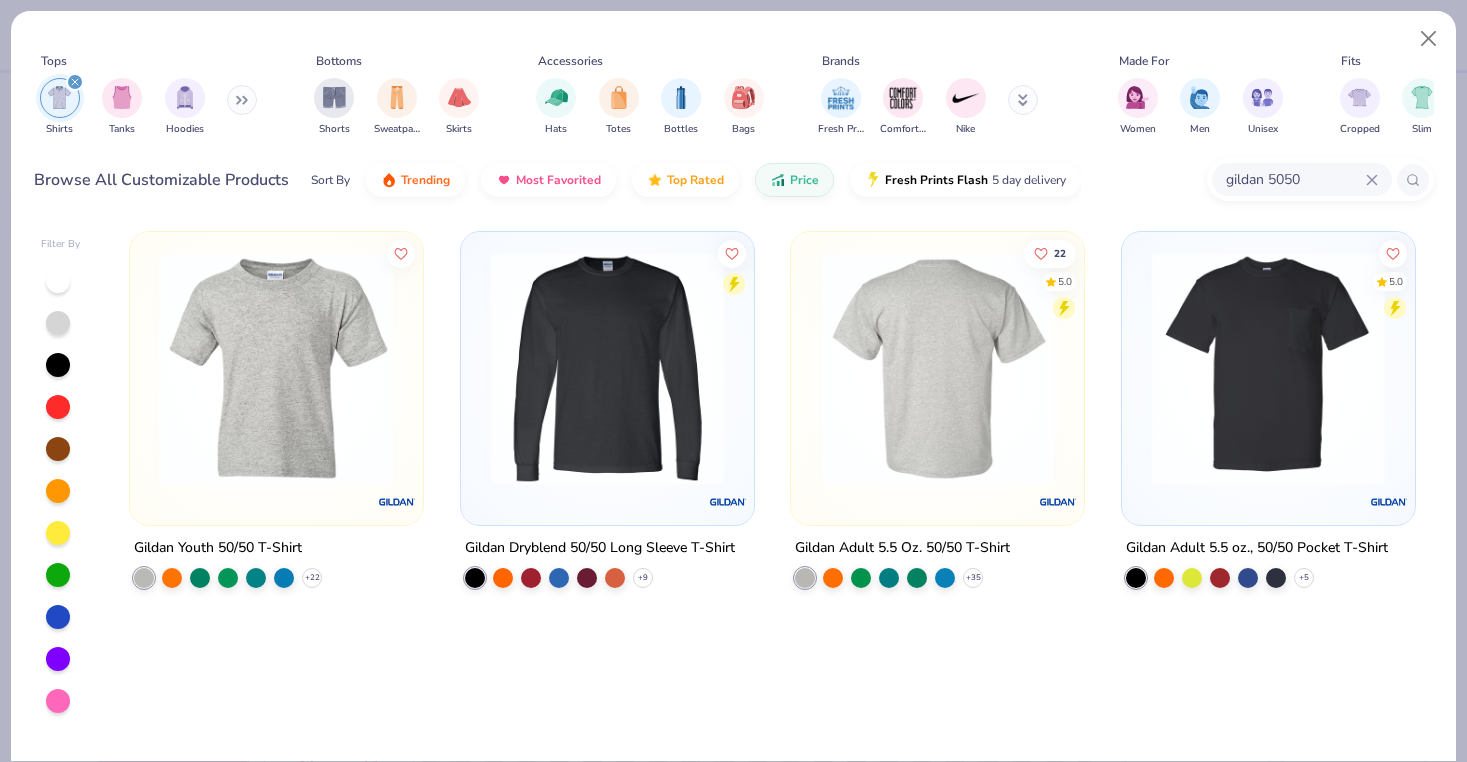 click at bounding box center [937, 368] 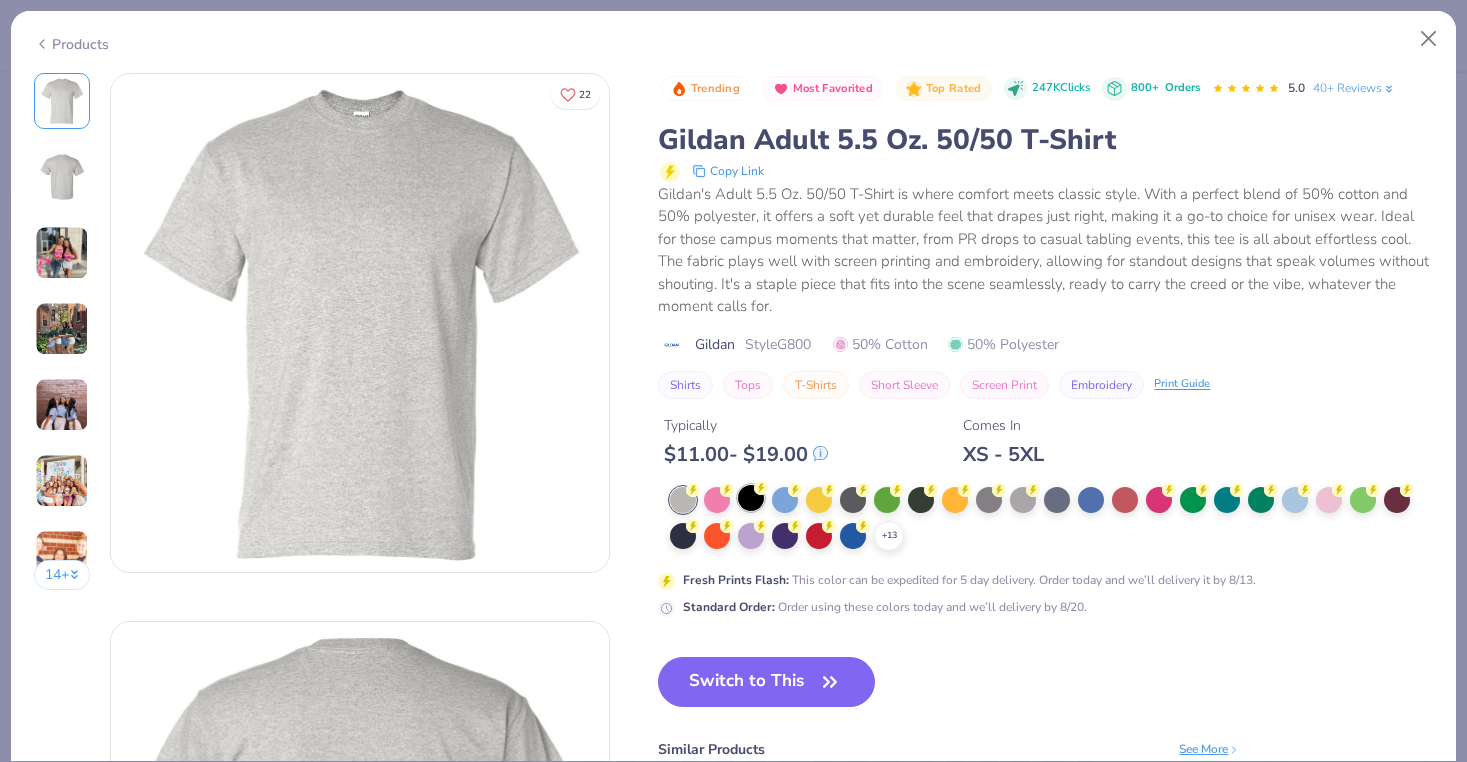 click at bounding box center (751, 498) 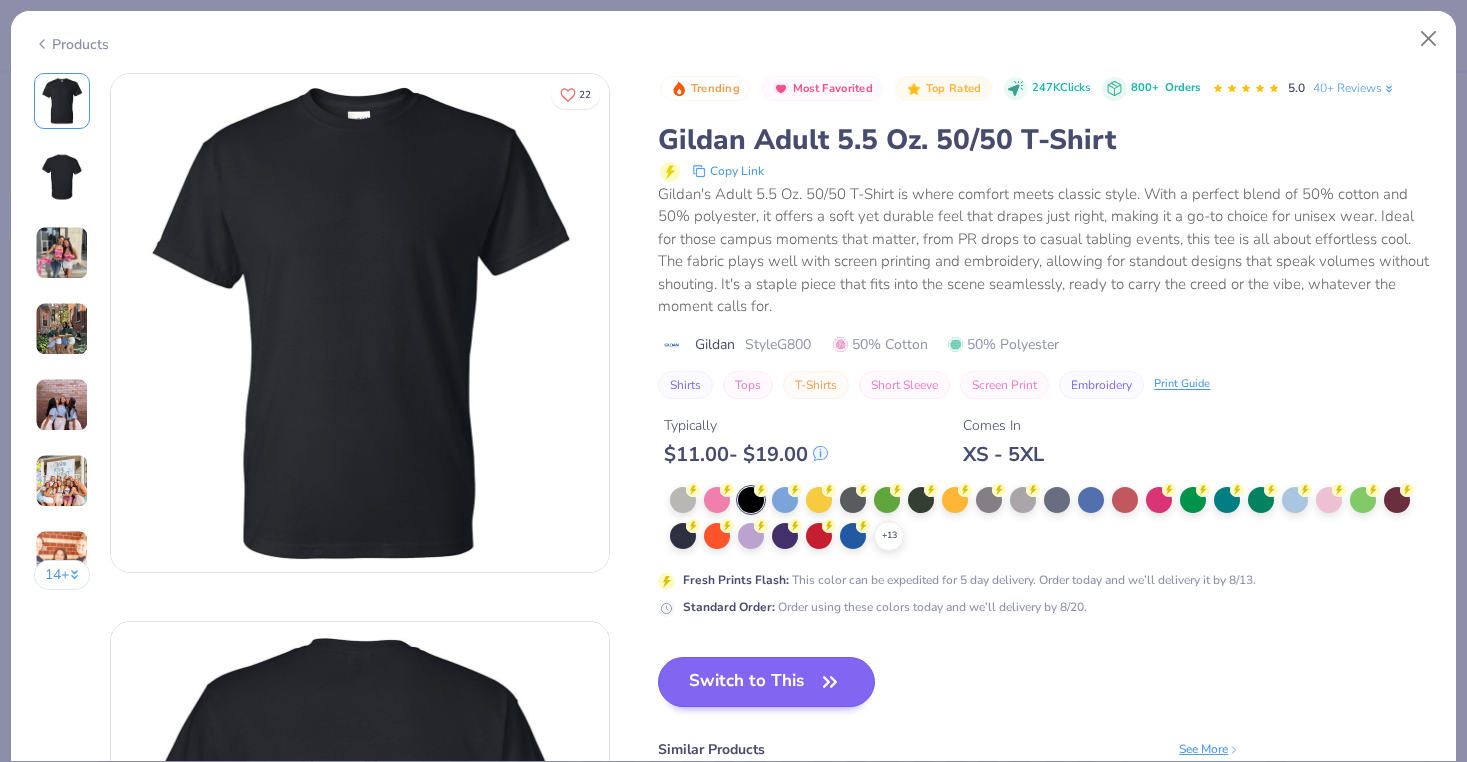 click on "Switch to This" at bounding box center [766, 682] 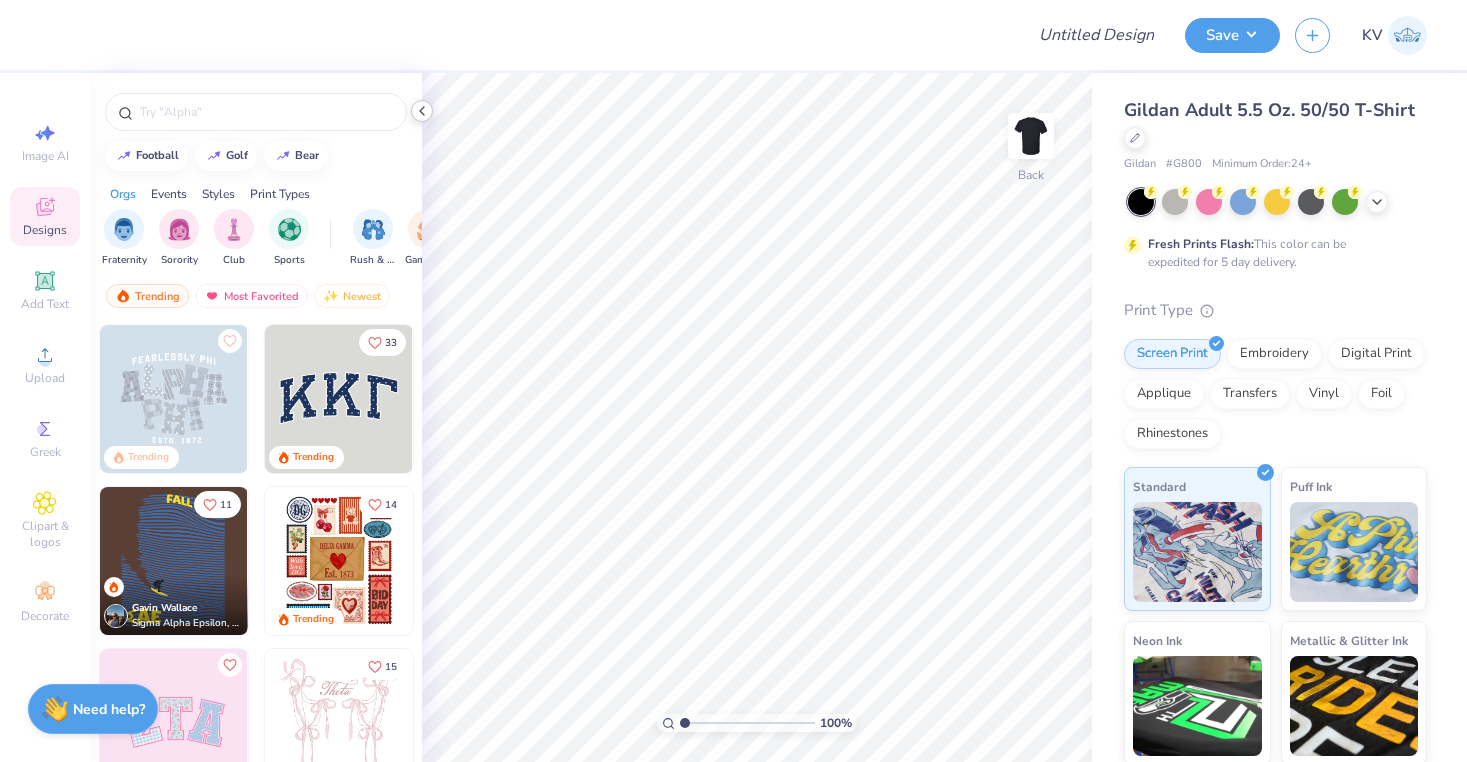 click 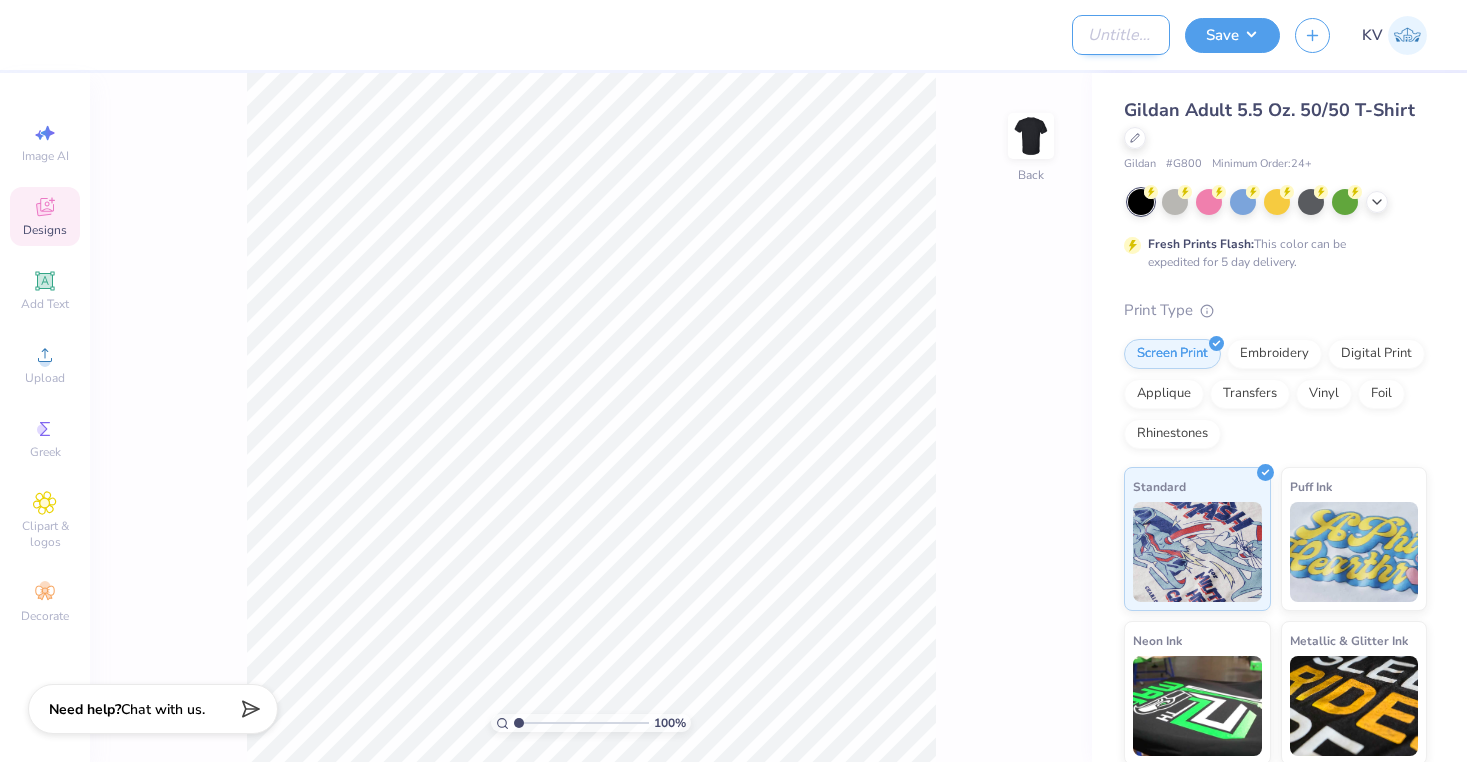click on "Design Title" at bounding box center [1121, 35] 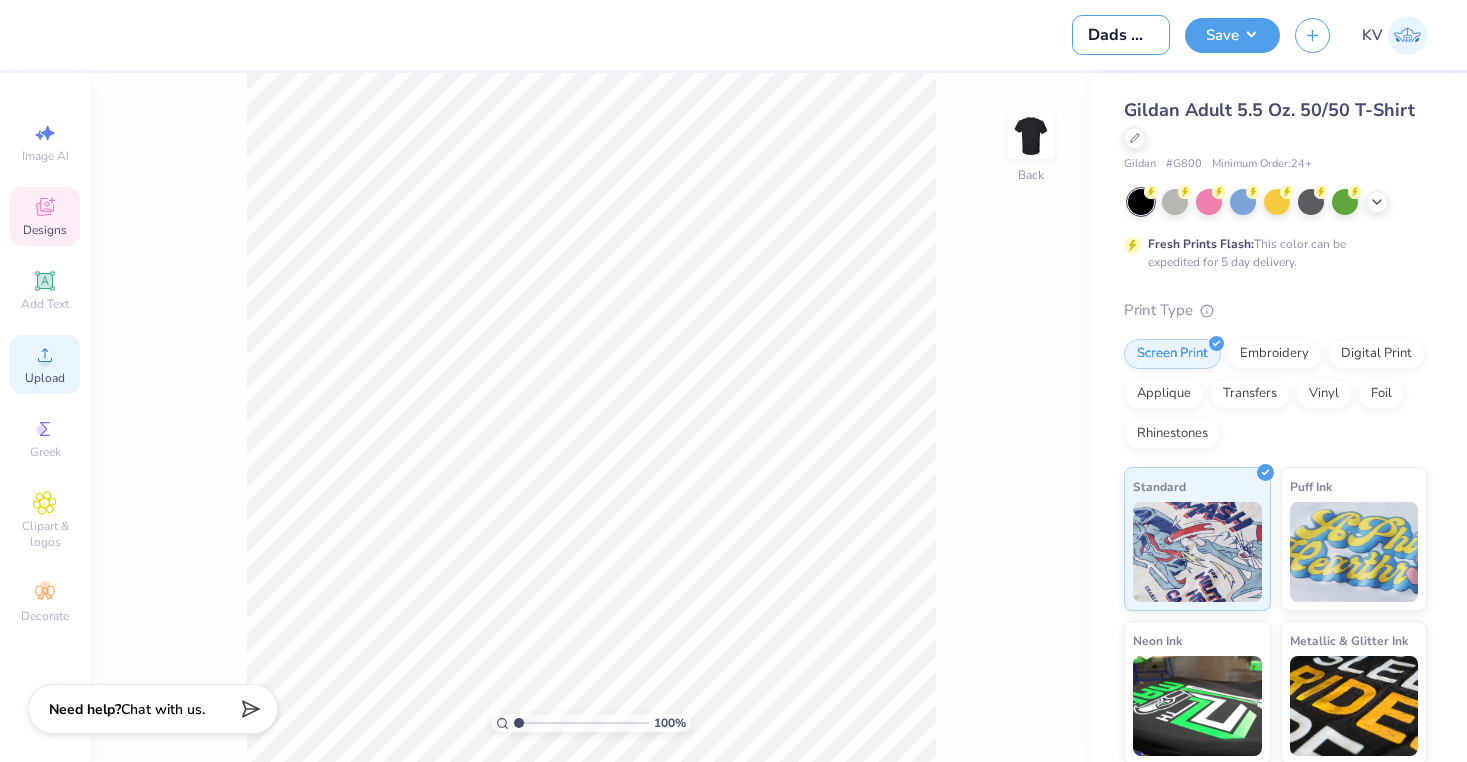 type on "Dads Middle School Black T" 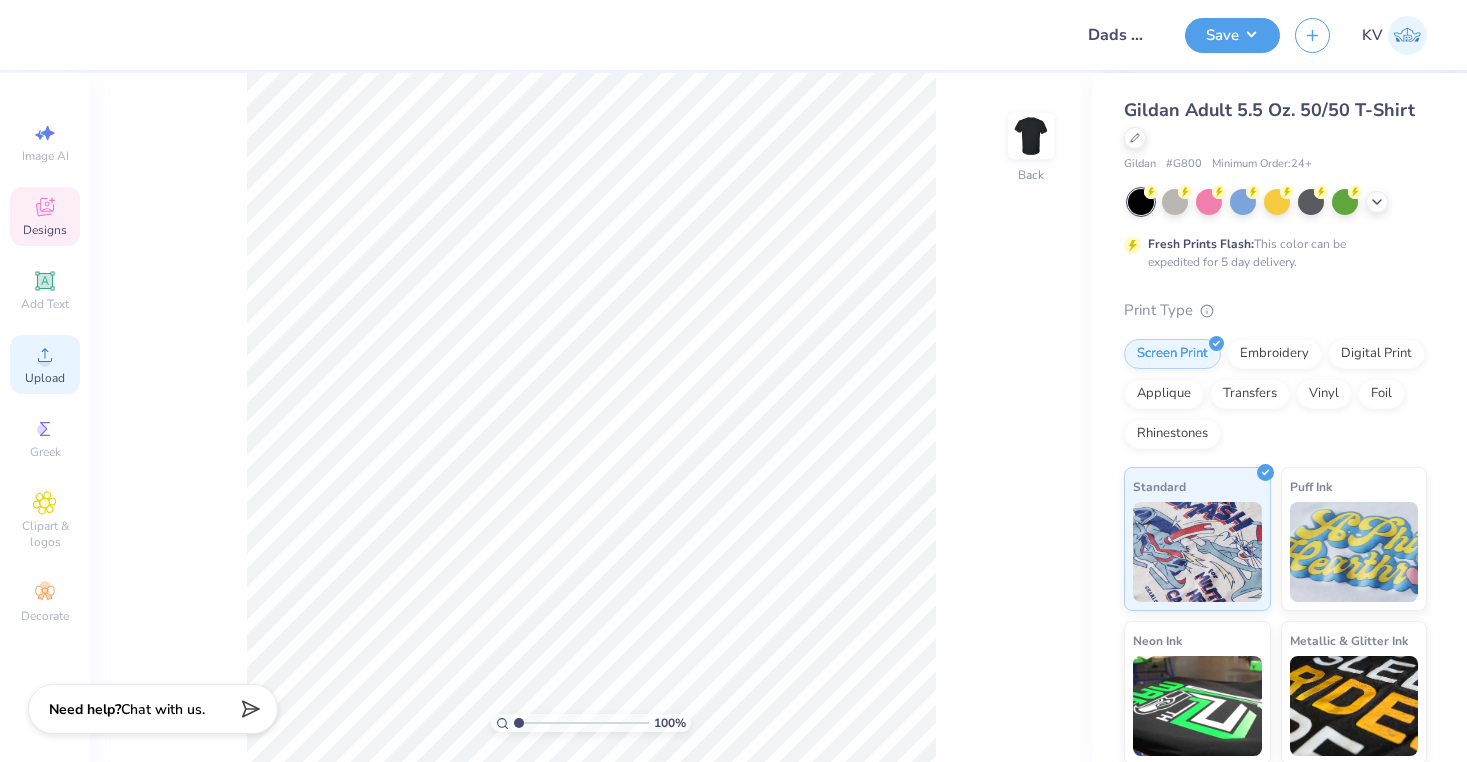 click on "Upload" at bounding box center [45, 378] 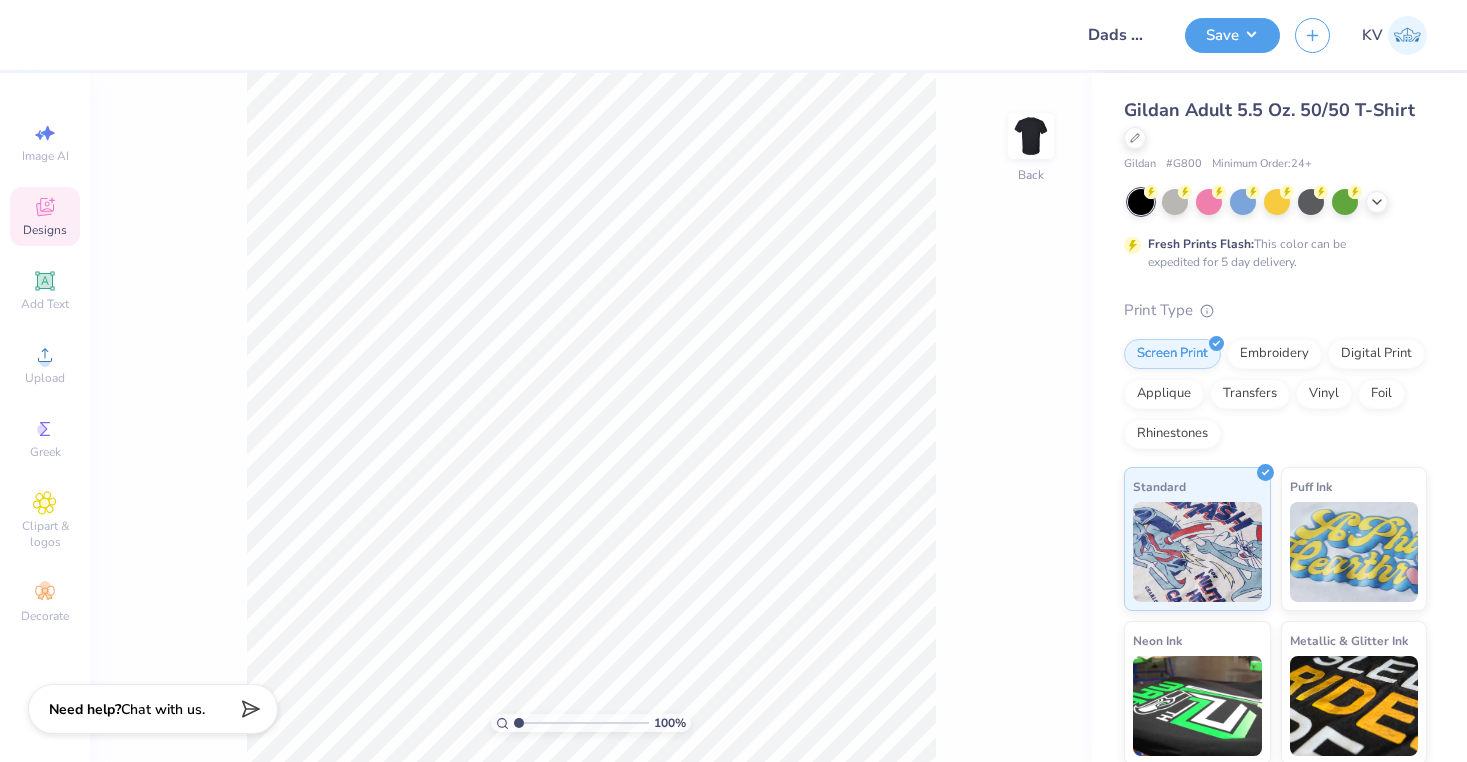 click 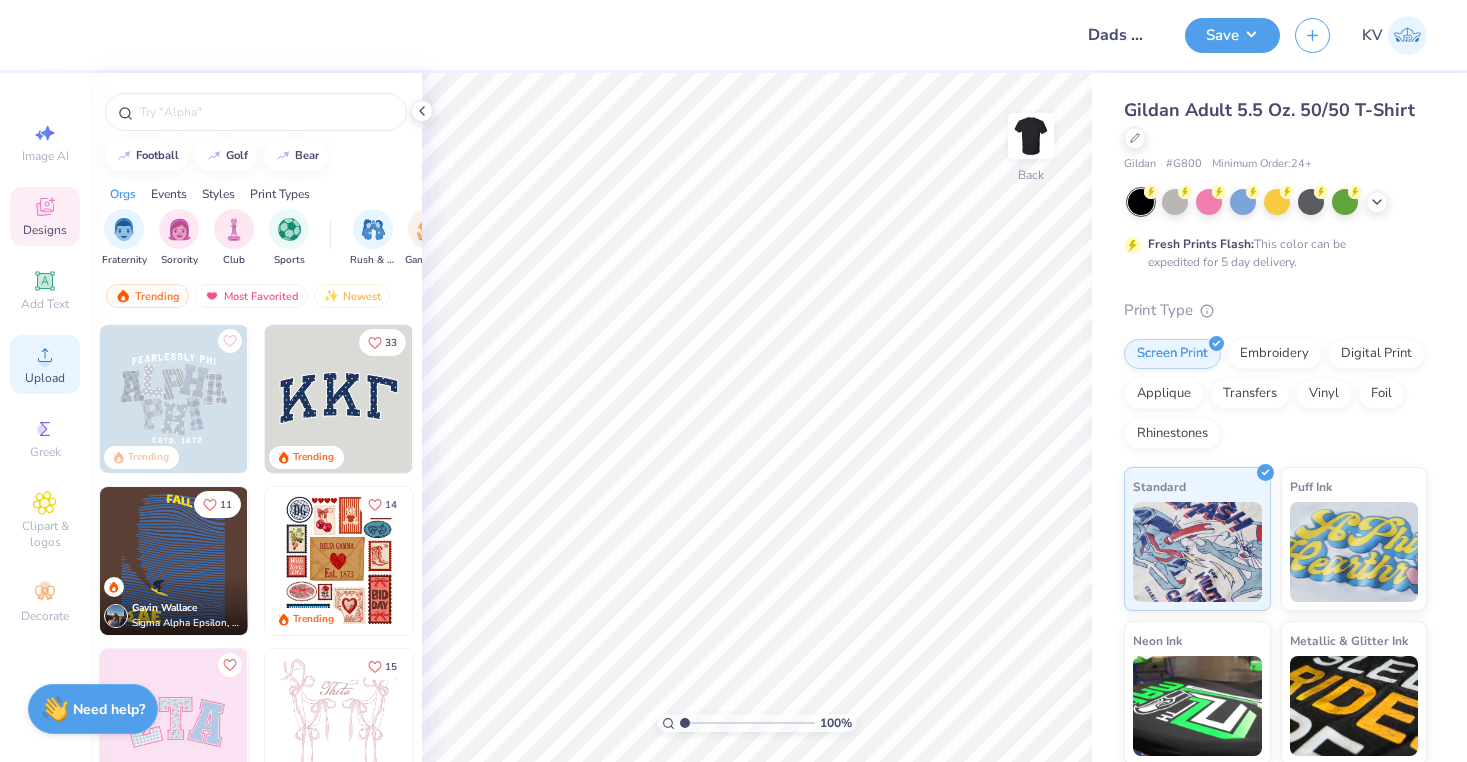click on "Upload" at bounding box center (45, 378) 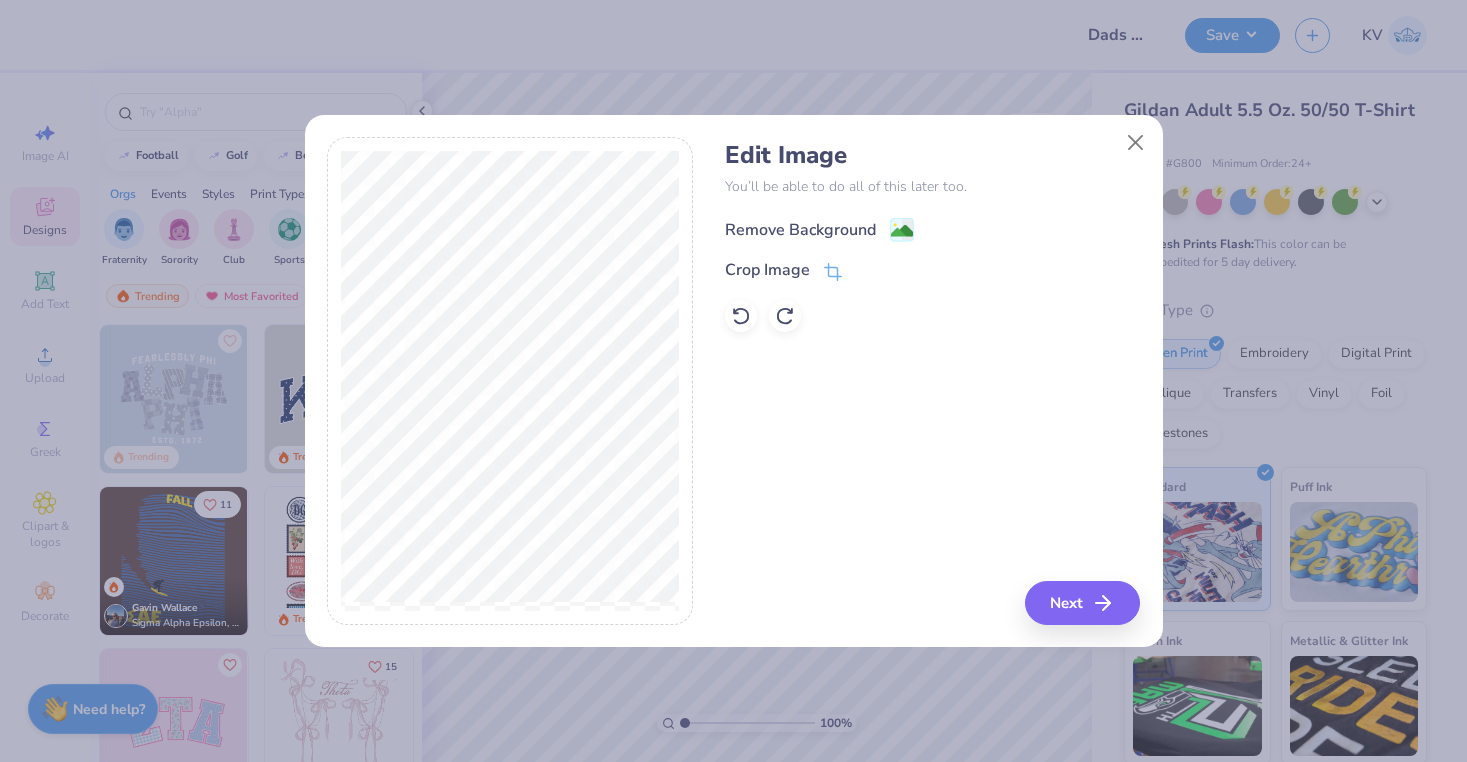 click 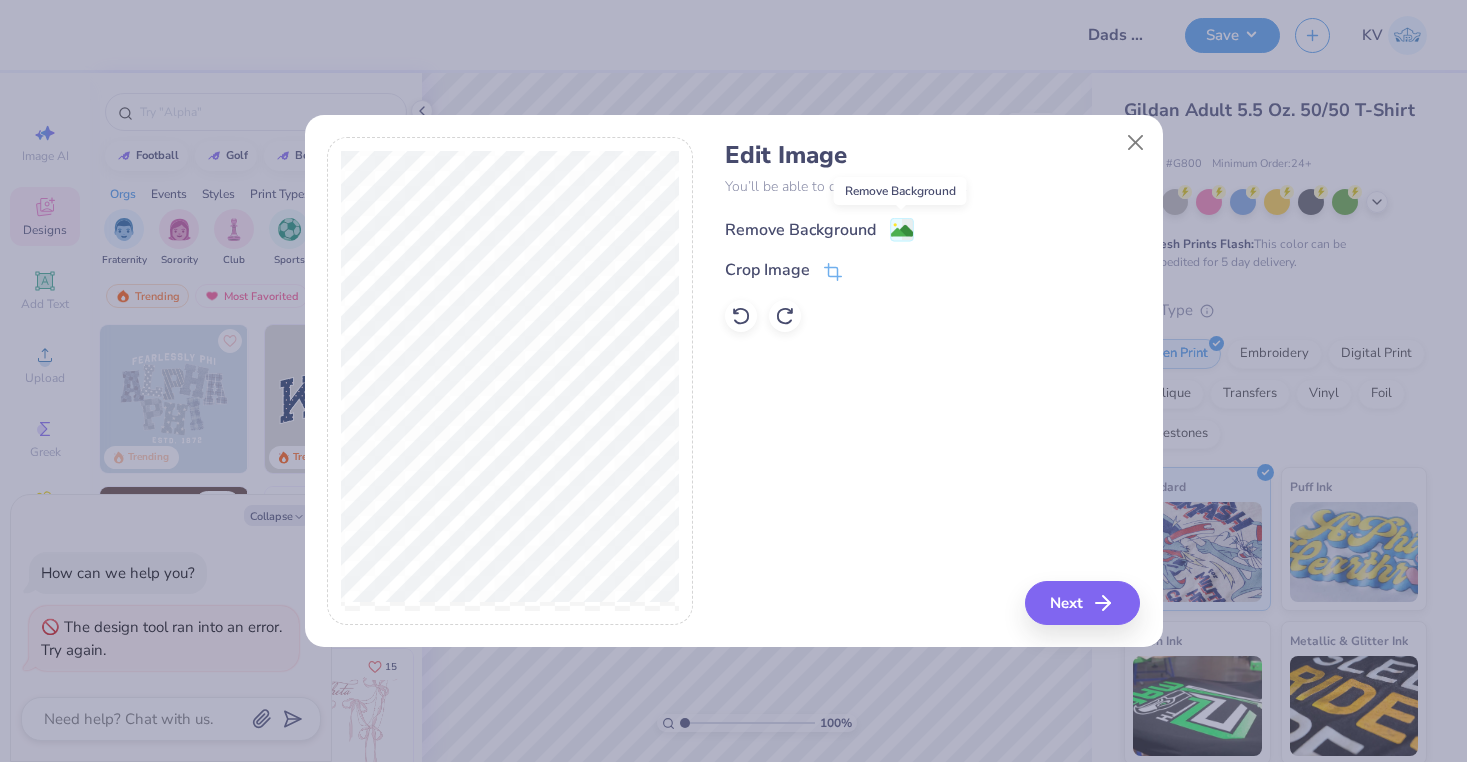 click 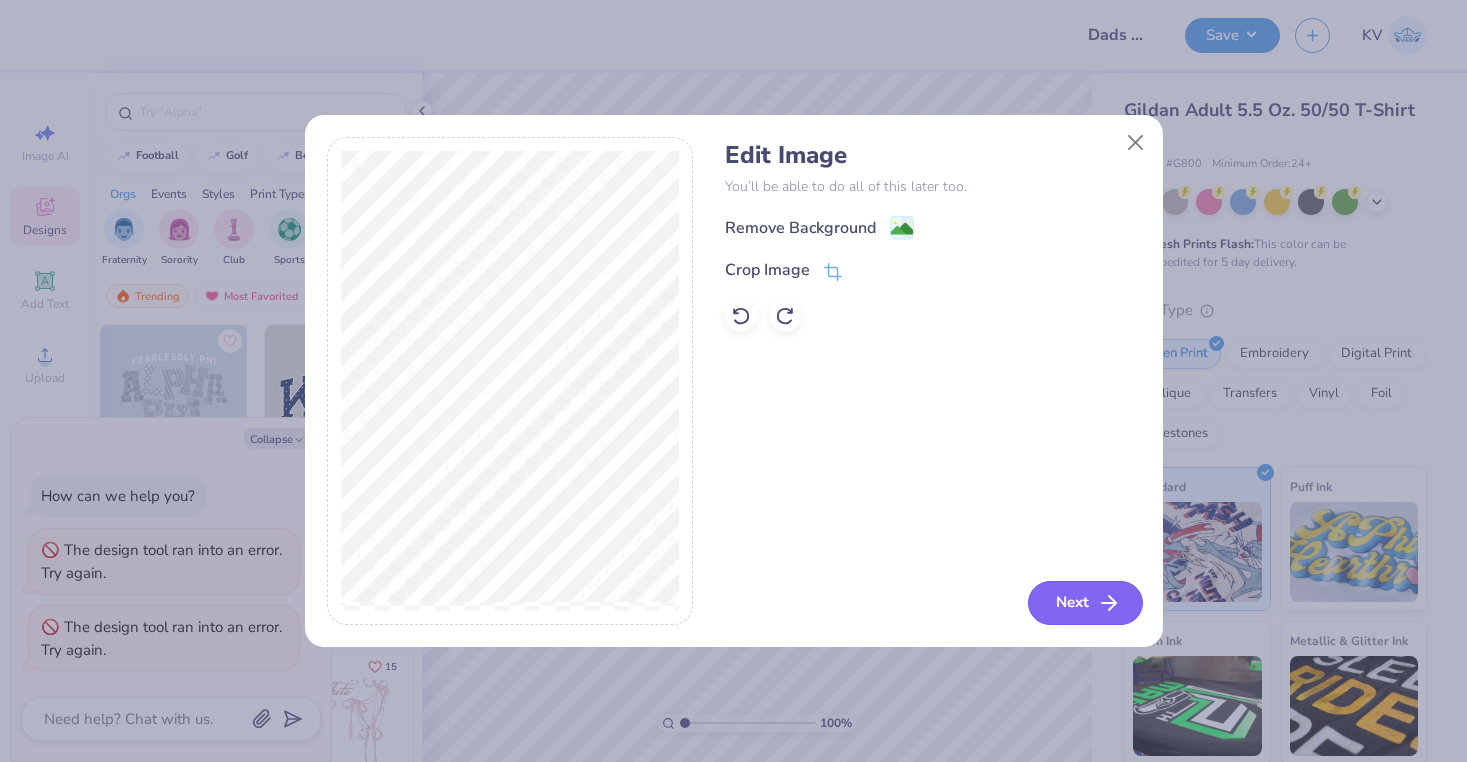 click on "Next" at bounding box center [1085, 603] 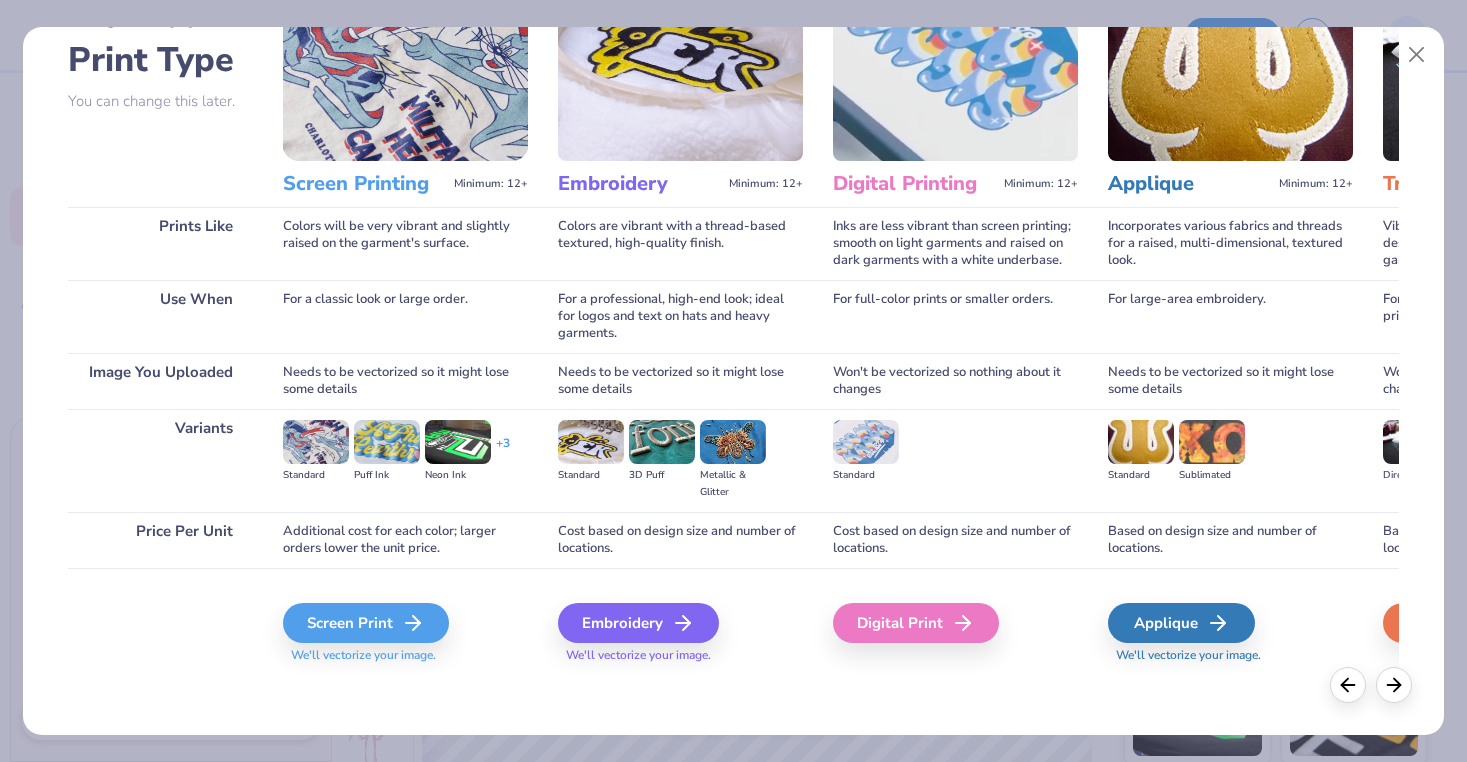 scroll, scrollTop: 135, scrollLeft: 0, axis: vertical 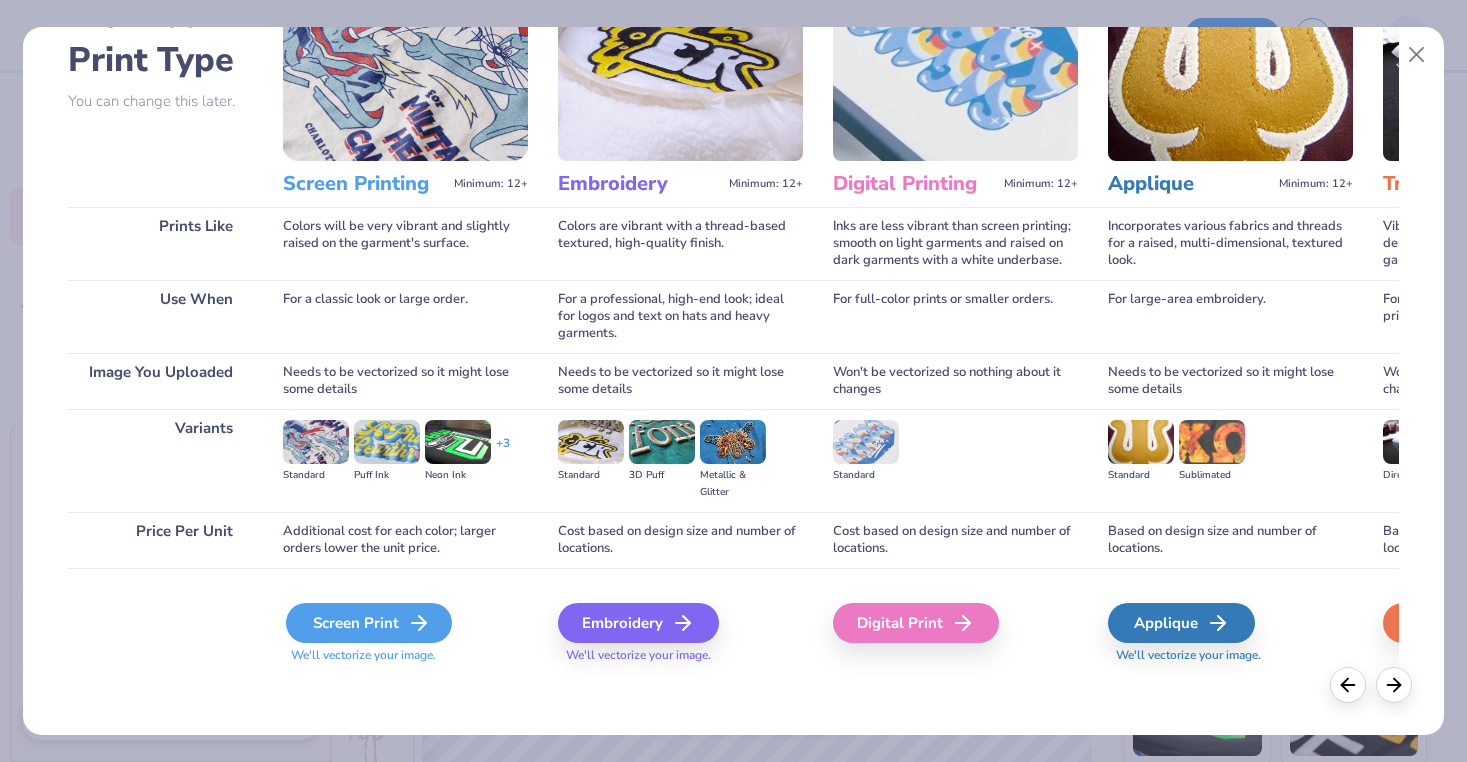 click on "Screen Print" at bounding box center (369, 623) 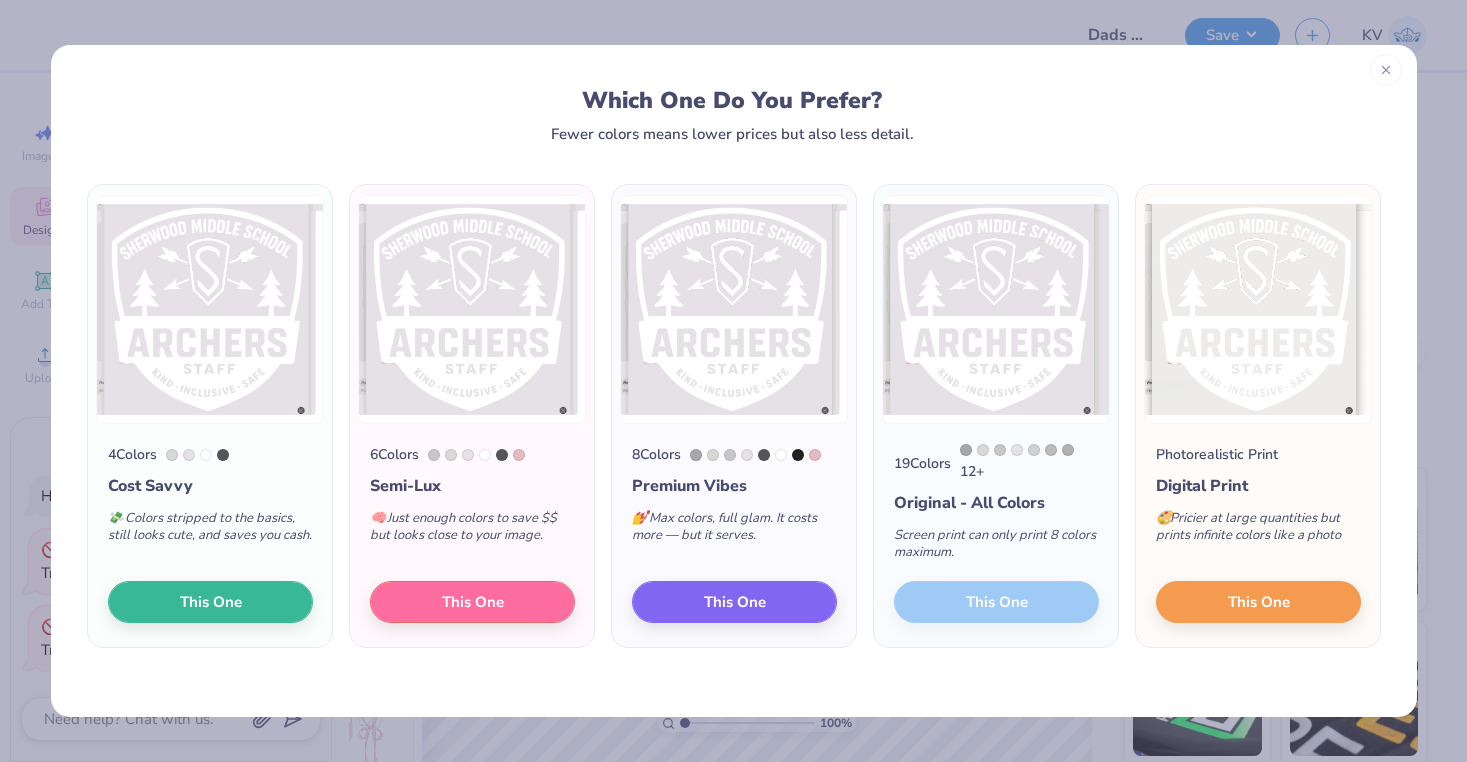 click at bounding box center (1386, 70) 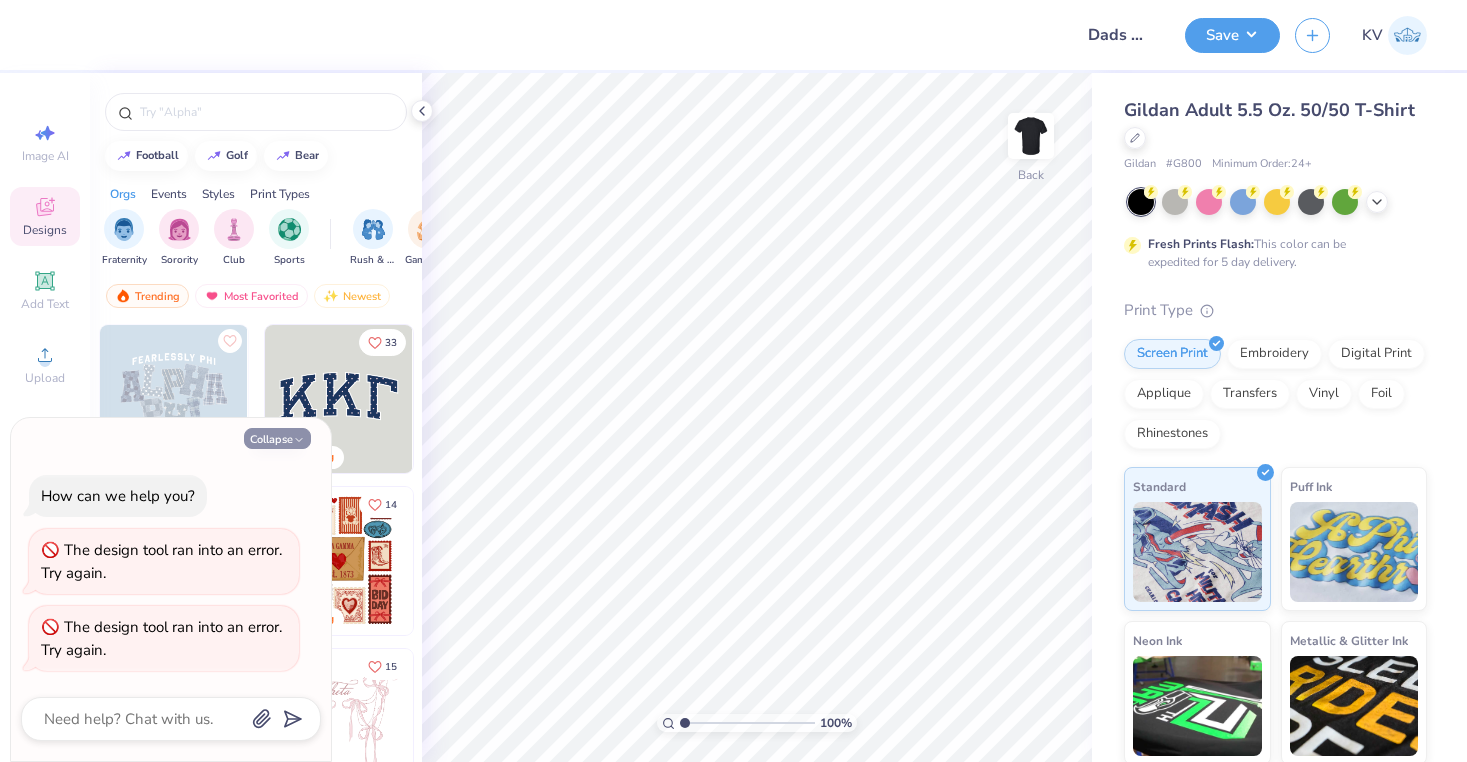 click on "Collapse" at bounding box center (277, 438) 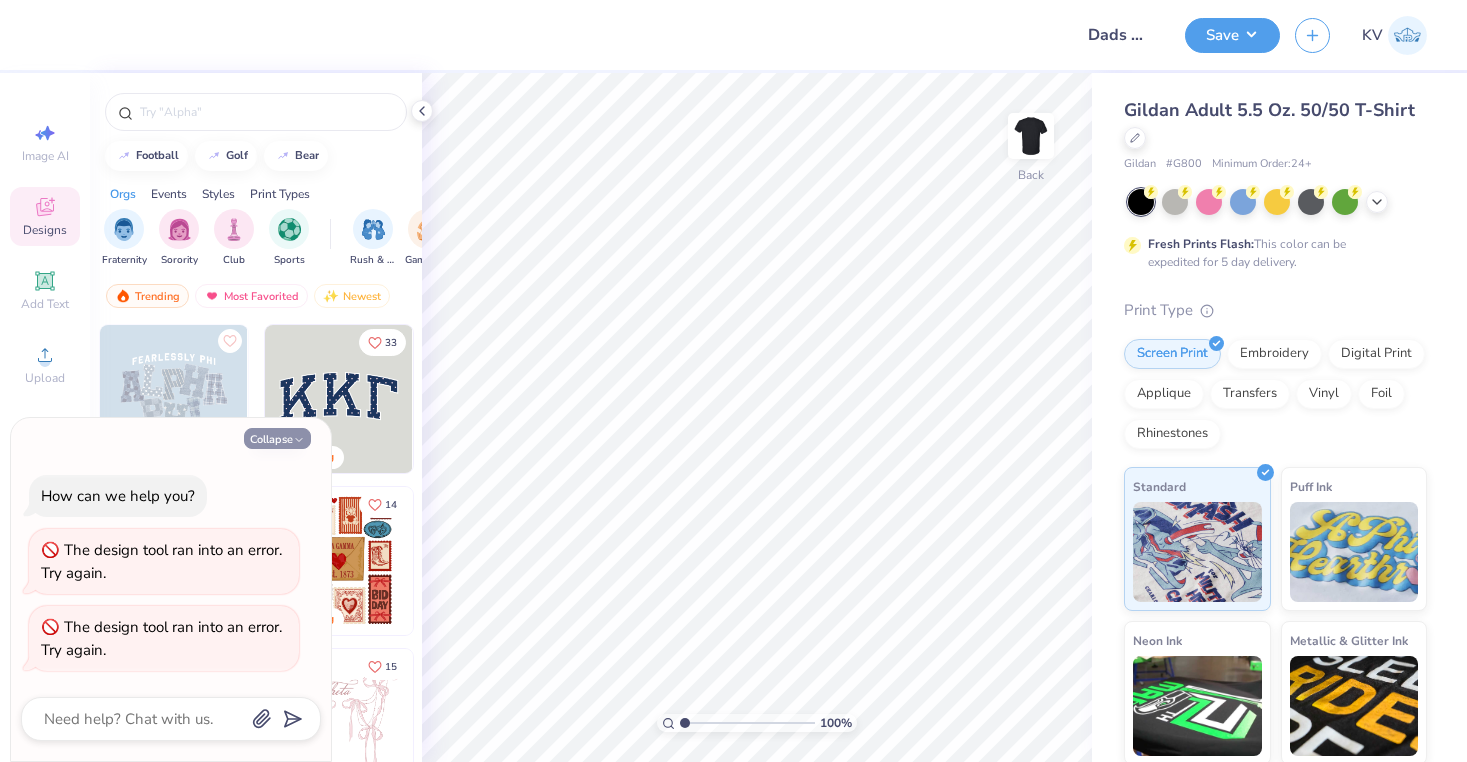 type on "x" 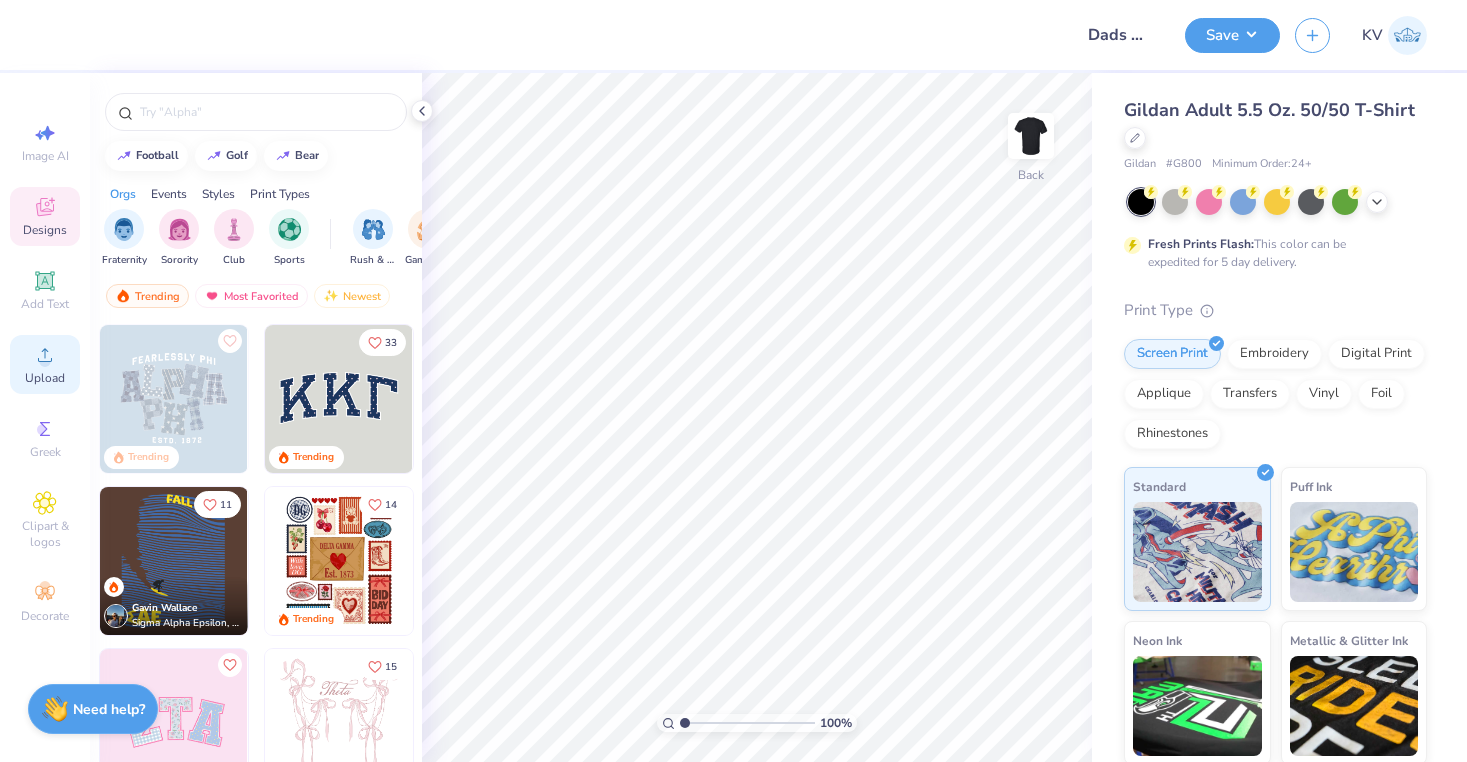click on "Upload" at bounding box center [45, 364] 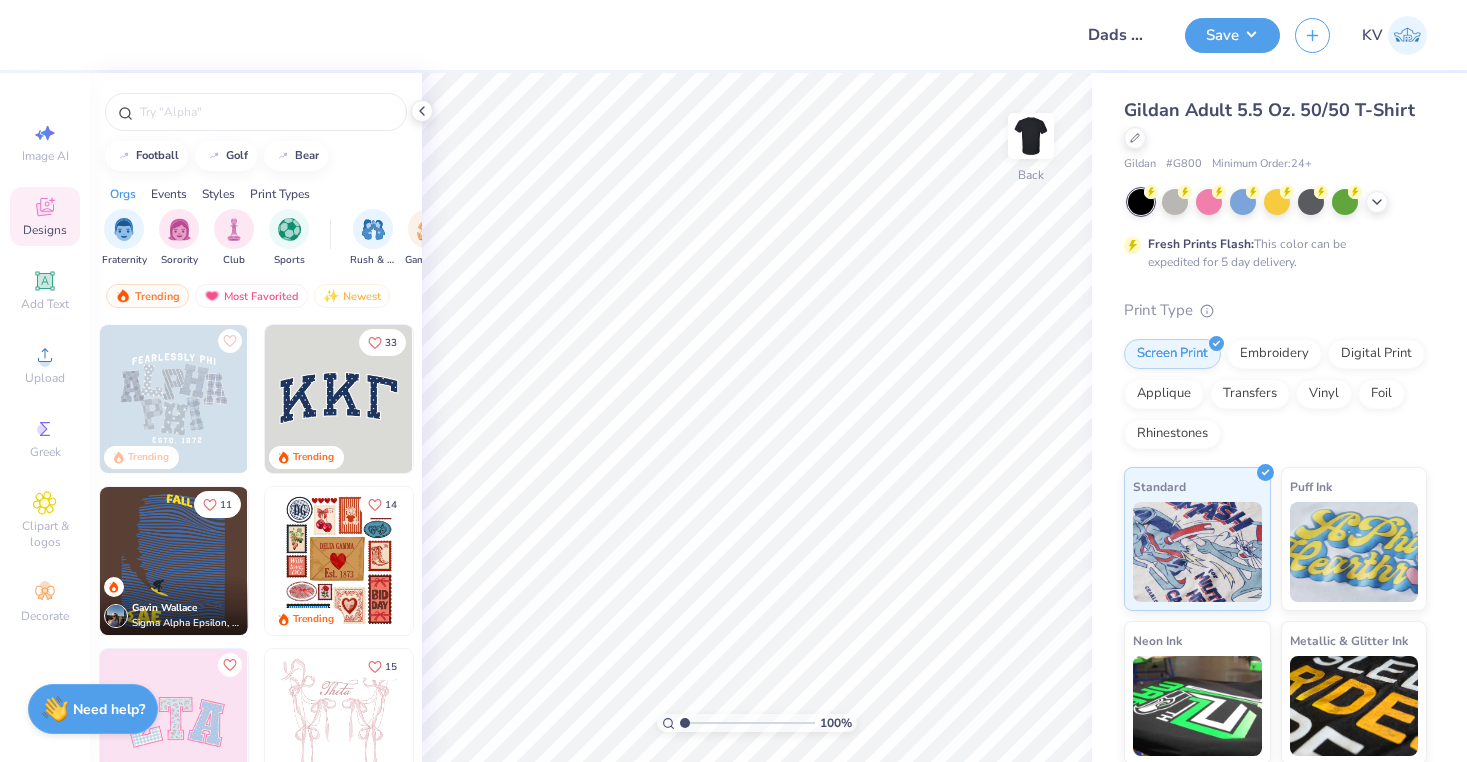 click on "Gildan Adult 5.5 Oz. 50/50 T-Shirt" at bounding box center [1275, 124] 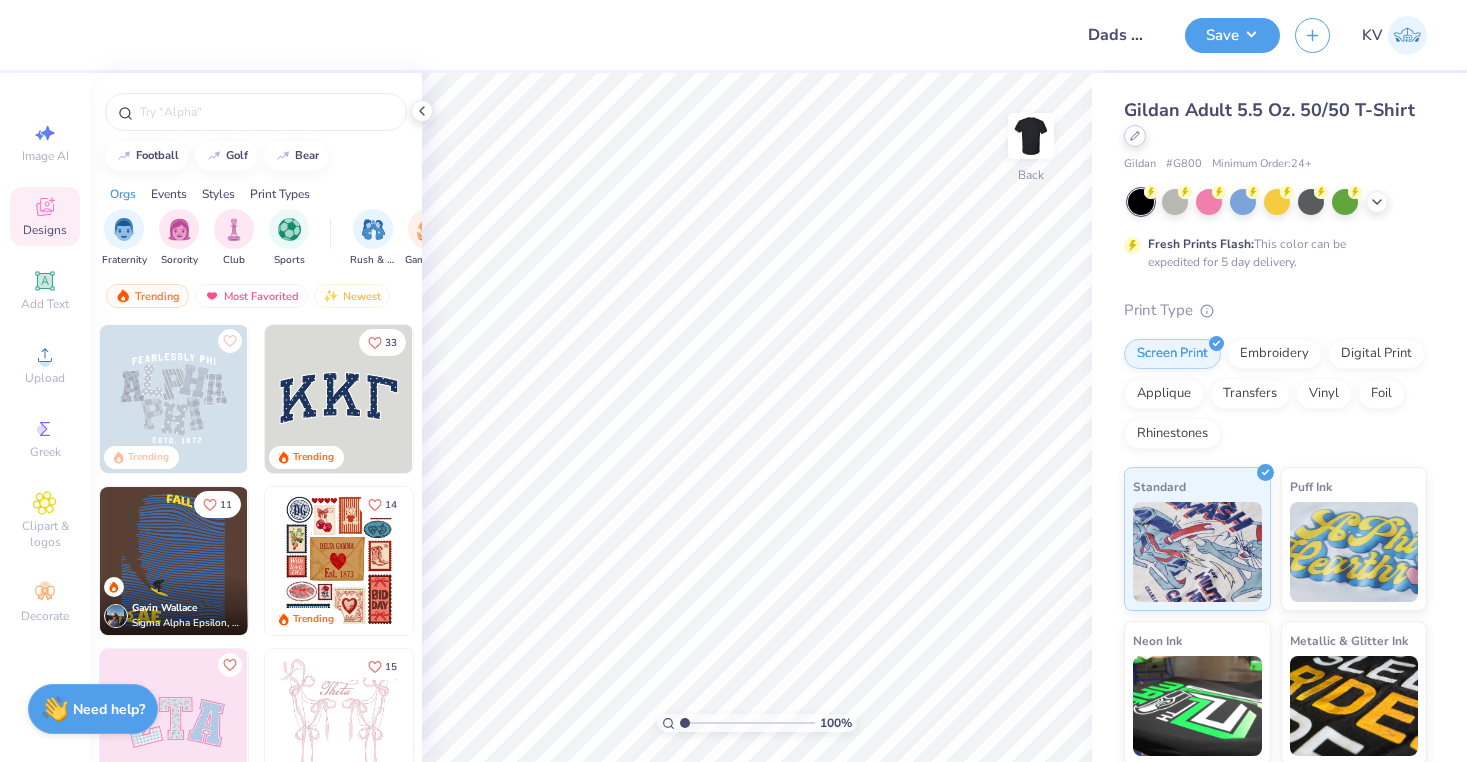click at bounding box center [1135, 136] 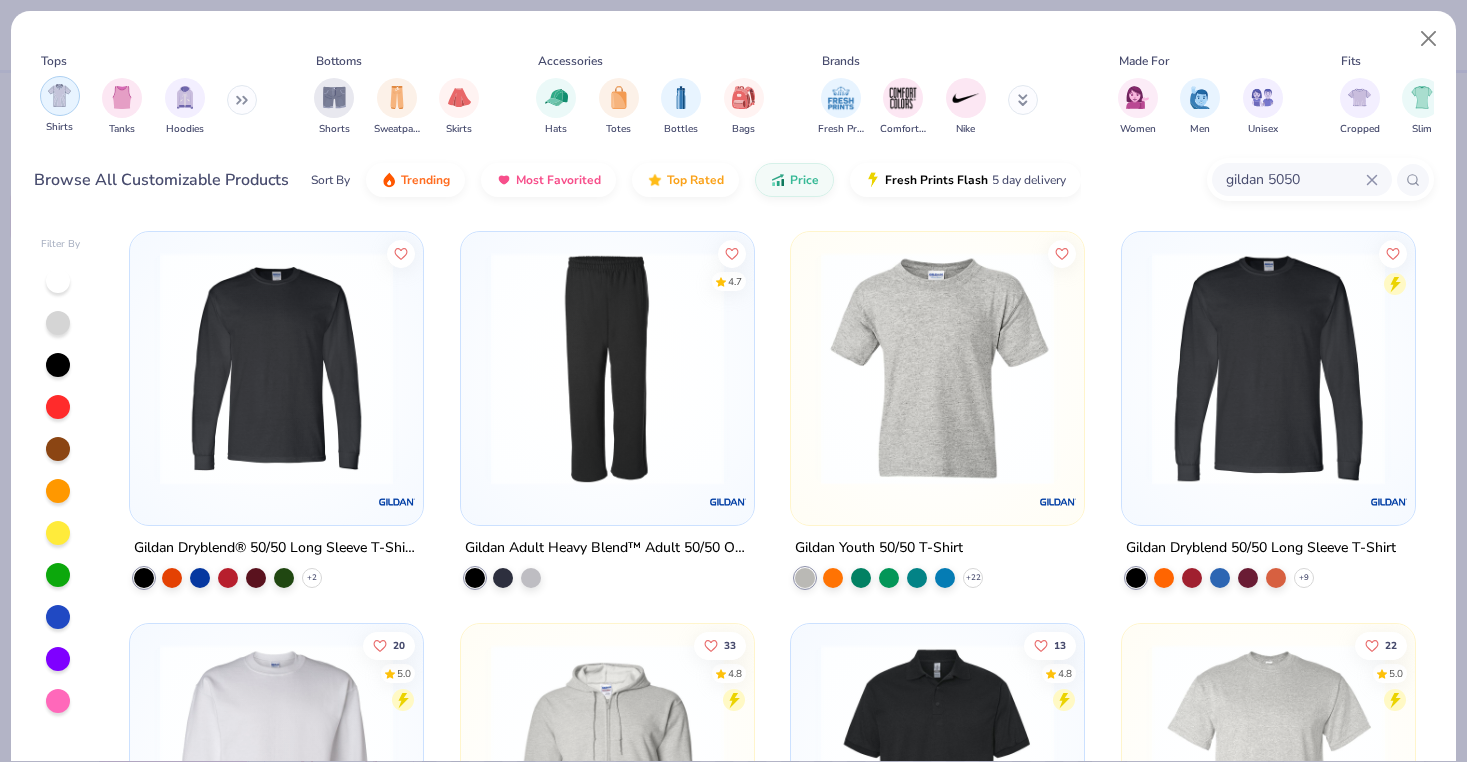 click at bounding box center [59, 95] 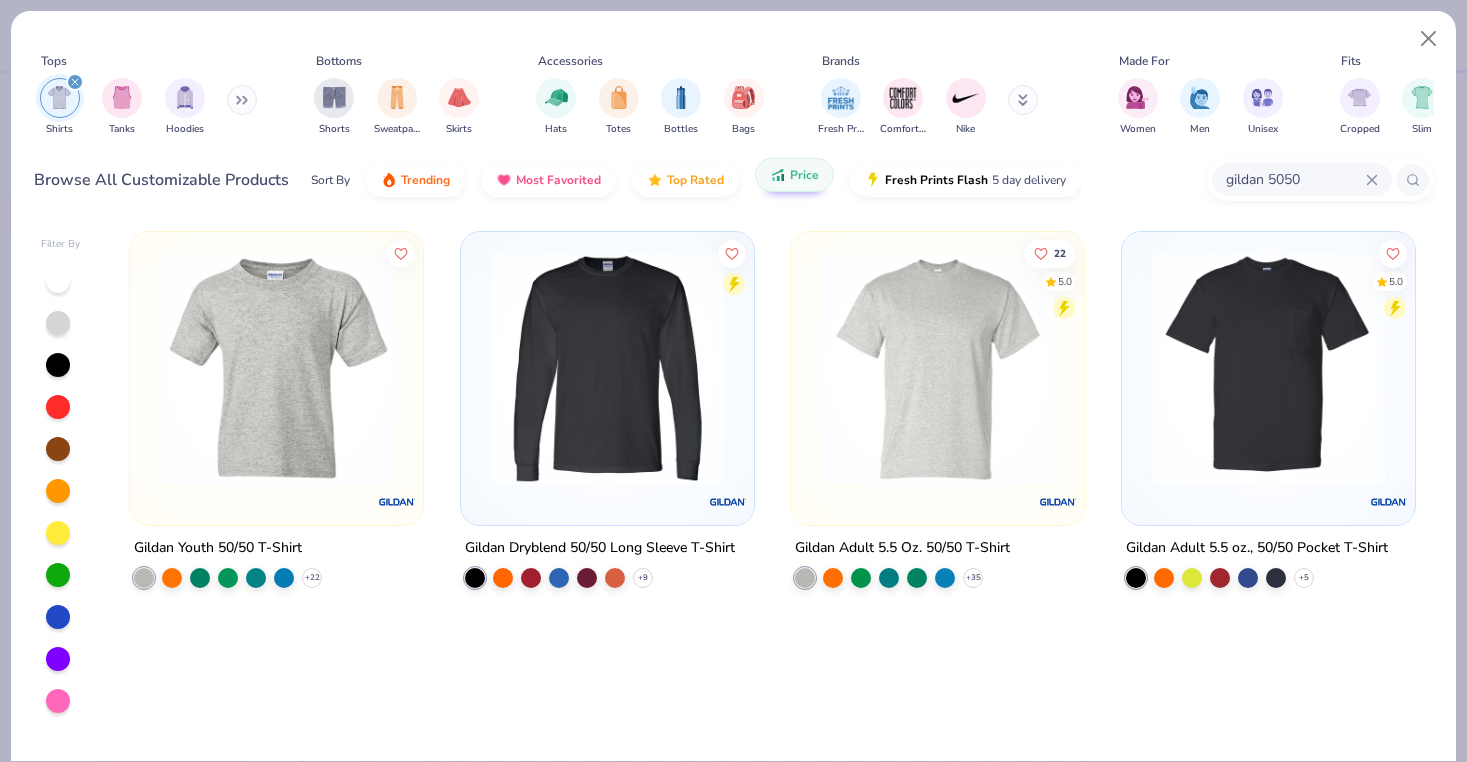 click 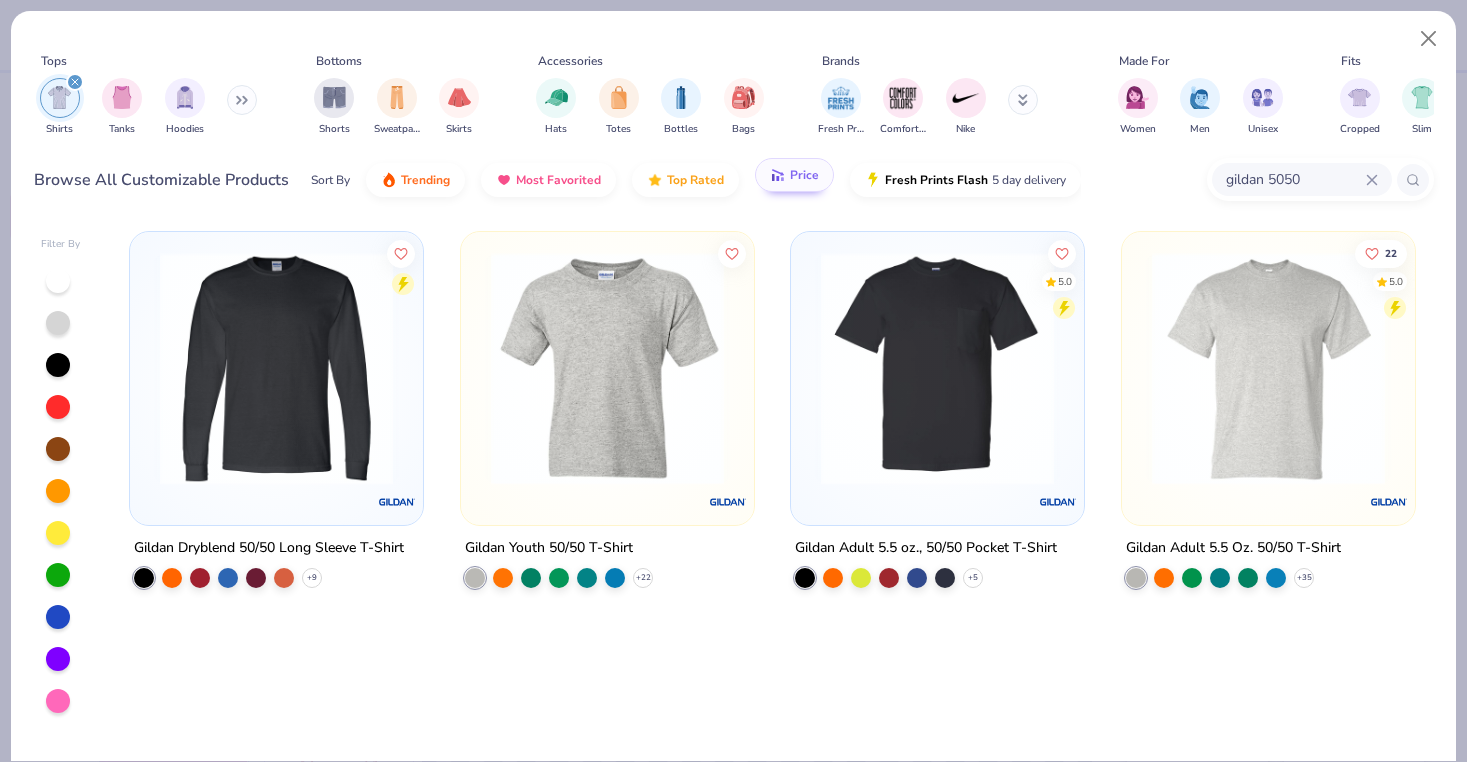 click 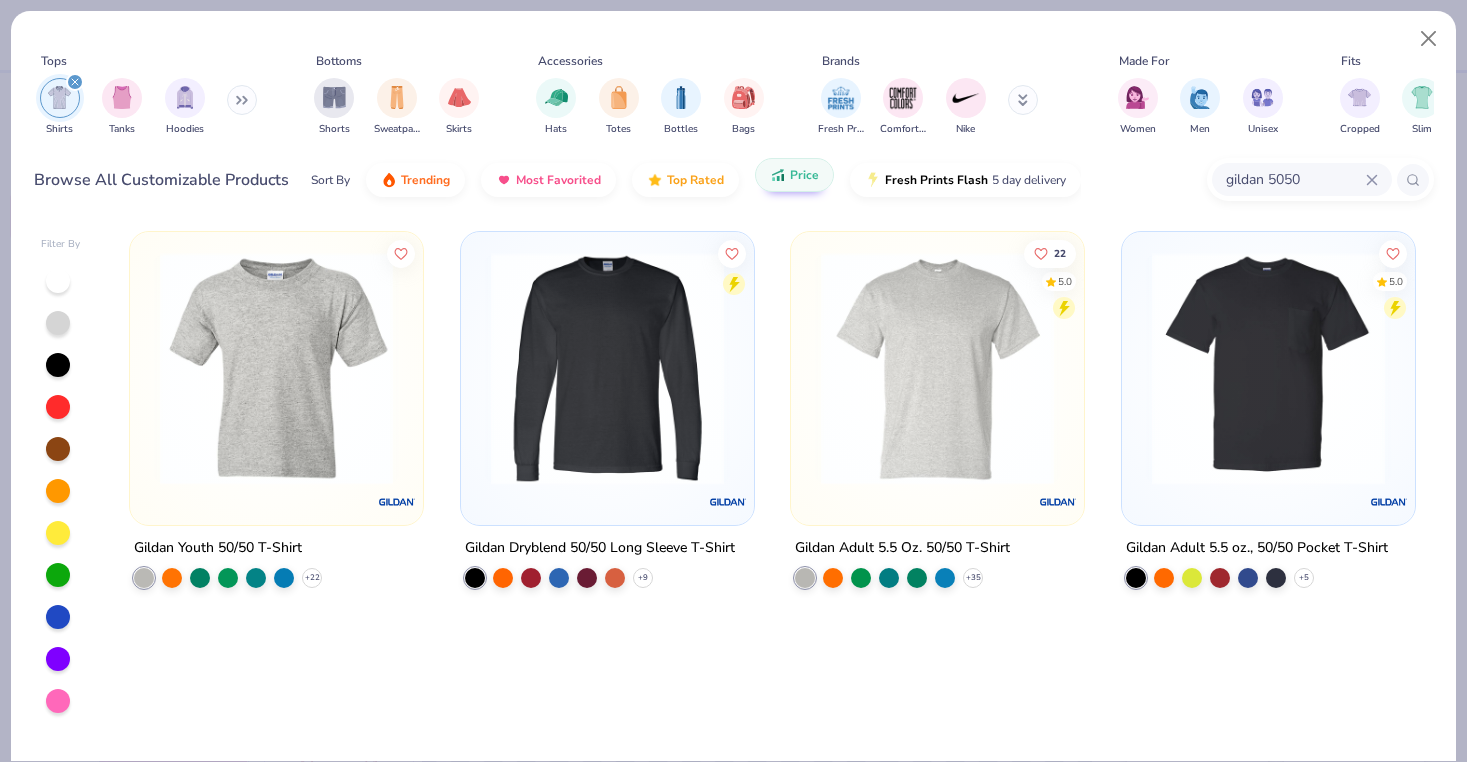 click 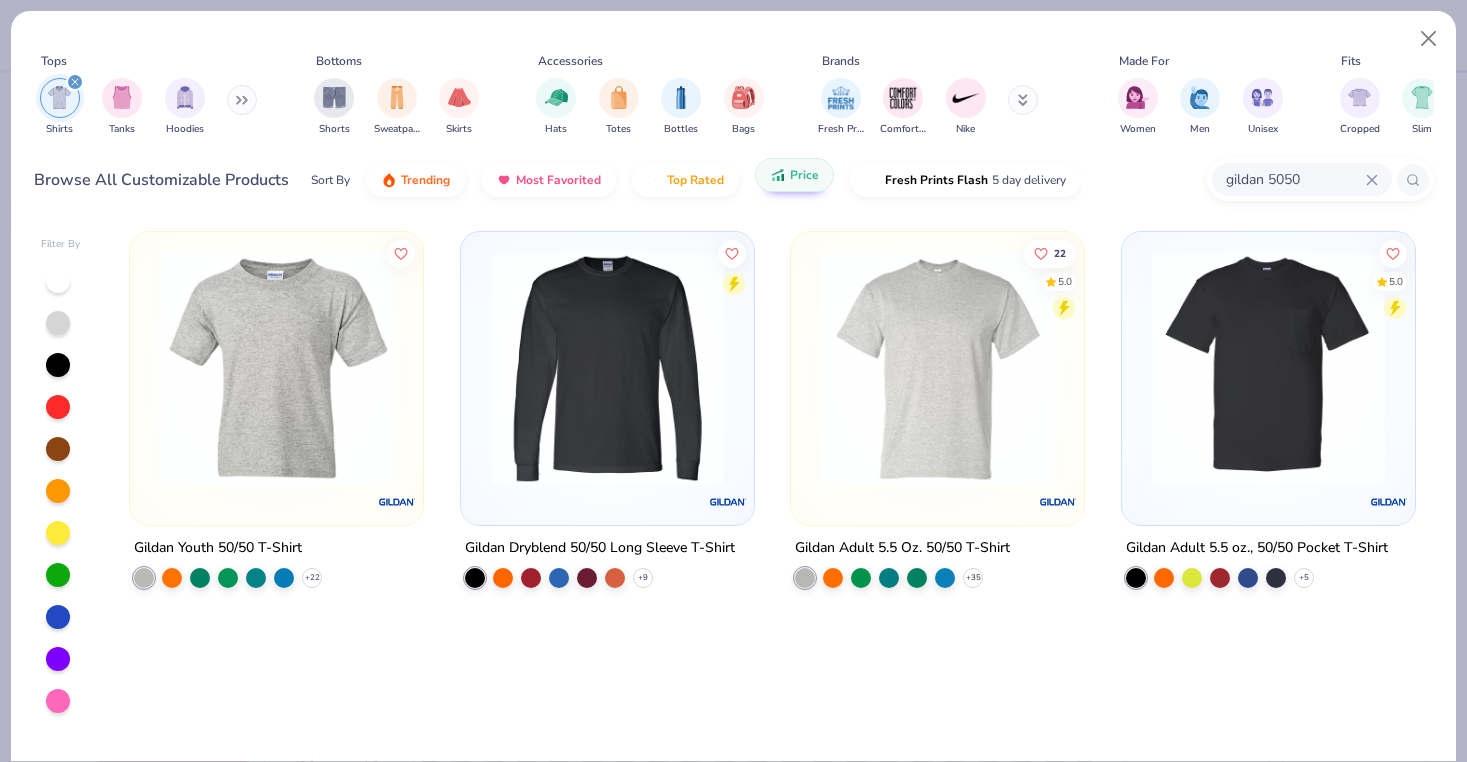 type 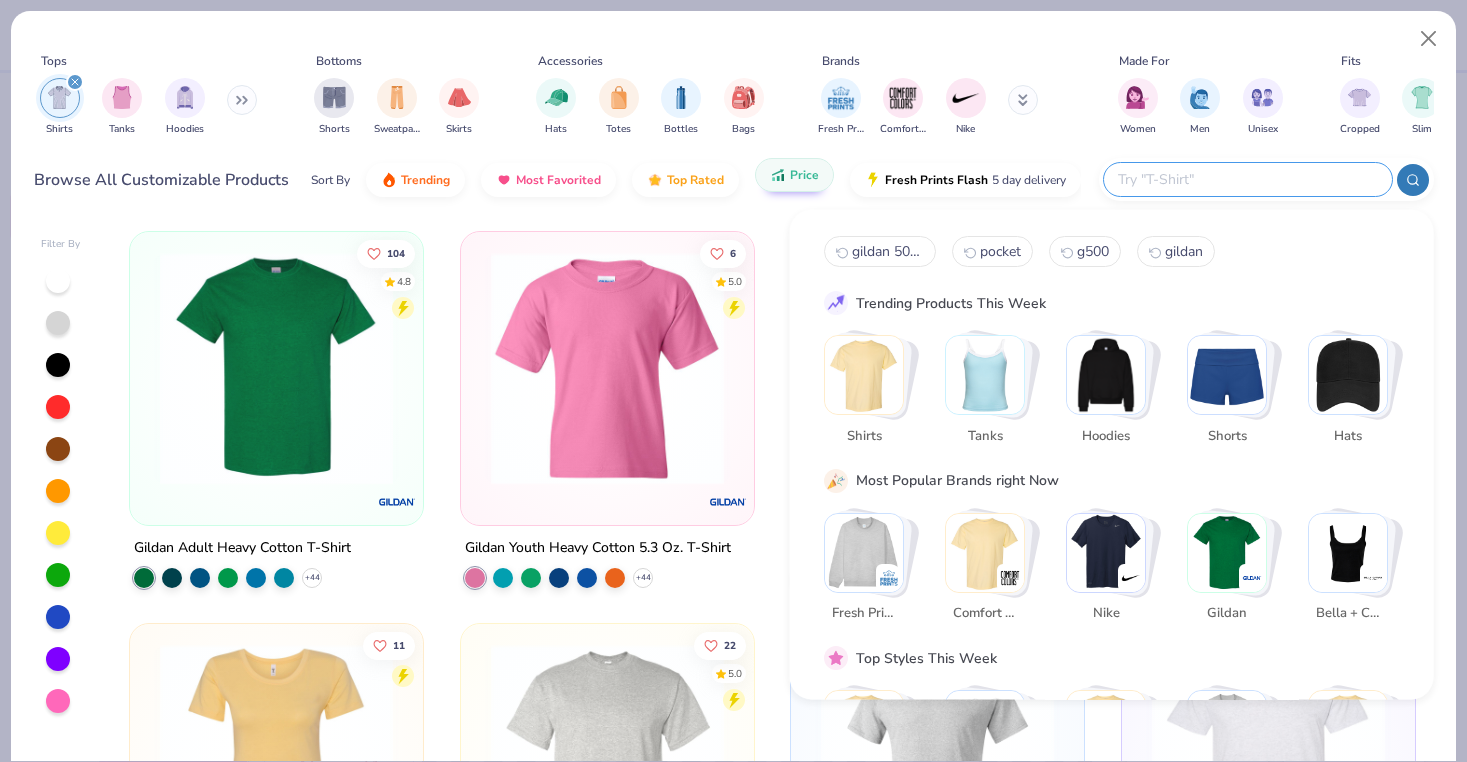 click on "Filter By 104 4.8 Gildan Adult Heavy Cotton T-Shirt + 44 6 5.0 Gildan Youth Heavy Cotton 5.3 Oz. T-Shirt + 44 32 4.8 Gildan Adult Softstyle 4.5 Oz. T-Shirt + 44 20 4.9 Gildan Adult Ultra Cotton 6 Oz. T-Shirt + 44 11 Next Level Ladies' Ideal T-Shirt + 18 22 5.0 Gildan Adult 5.5 Oz. 50/50 T-Shirt + 35 6 Hanes Men's 6.1 Oz. Tagless T-Shirt + 37 20 Hanes Unisex 5.2 oz., 50/50 Ecosmart T-Shirt + 21 Bella + Canvas Infant Jersey Tee + 7 19 Anvil Lightweight T-Shirt + 17 5 District Very Important Tee + 44 Hanes Ladies' Essential-T T-Shirt" at bounding box center [733, 488] 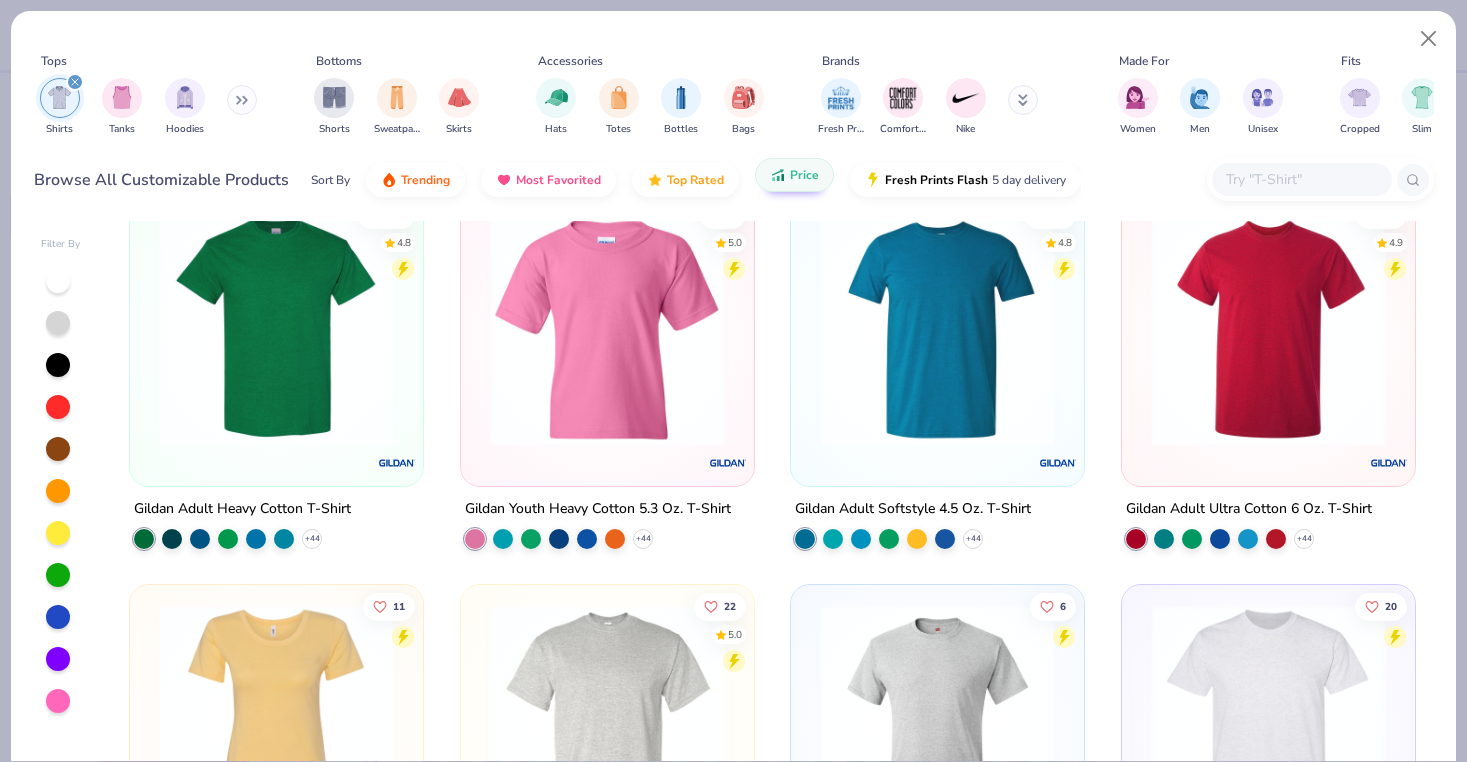 scroll, scrollTop: 42, scrollLeft: 0, axis: vertical 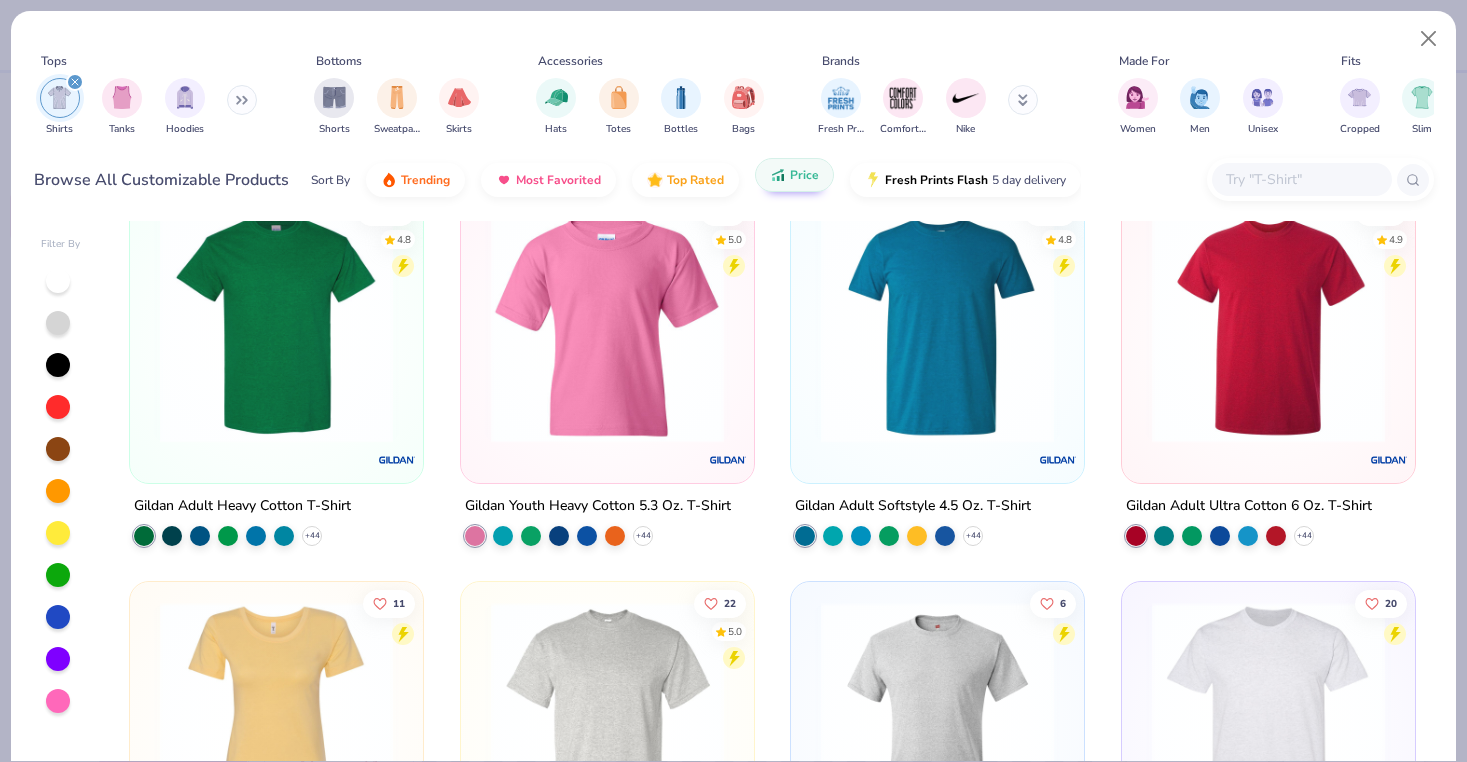 click at bounding box center [276, 326] 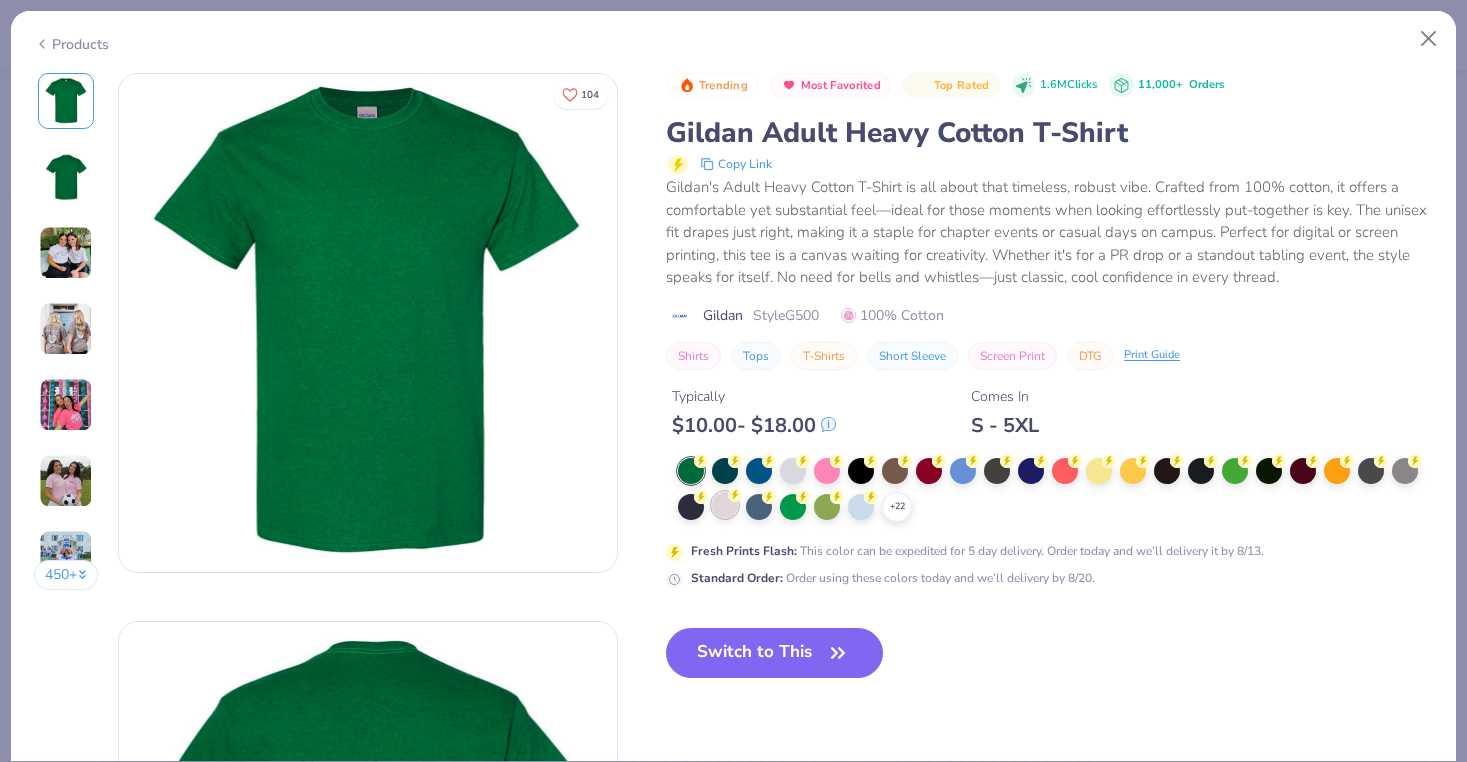 click at bounding box center [725, 505] 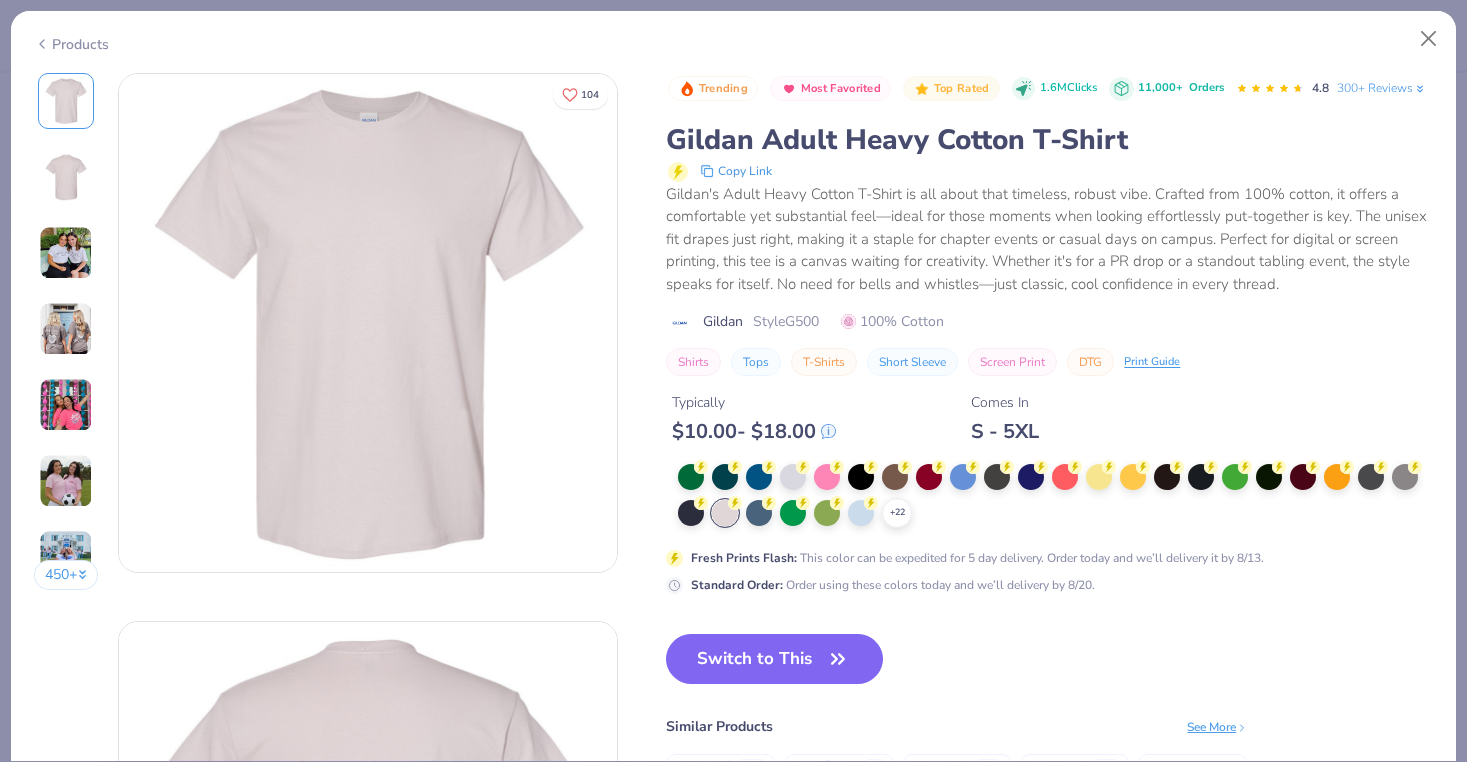 click 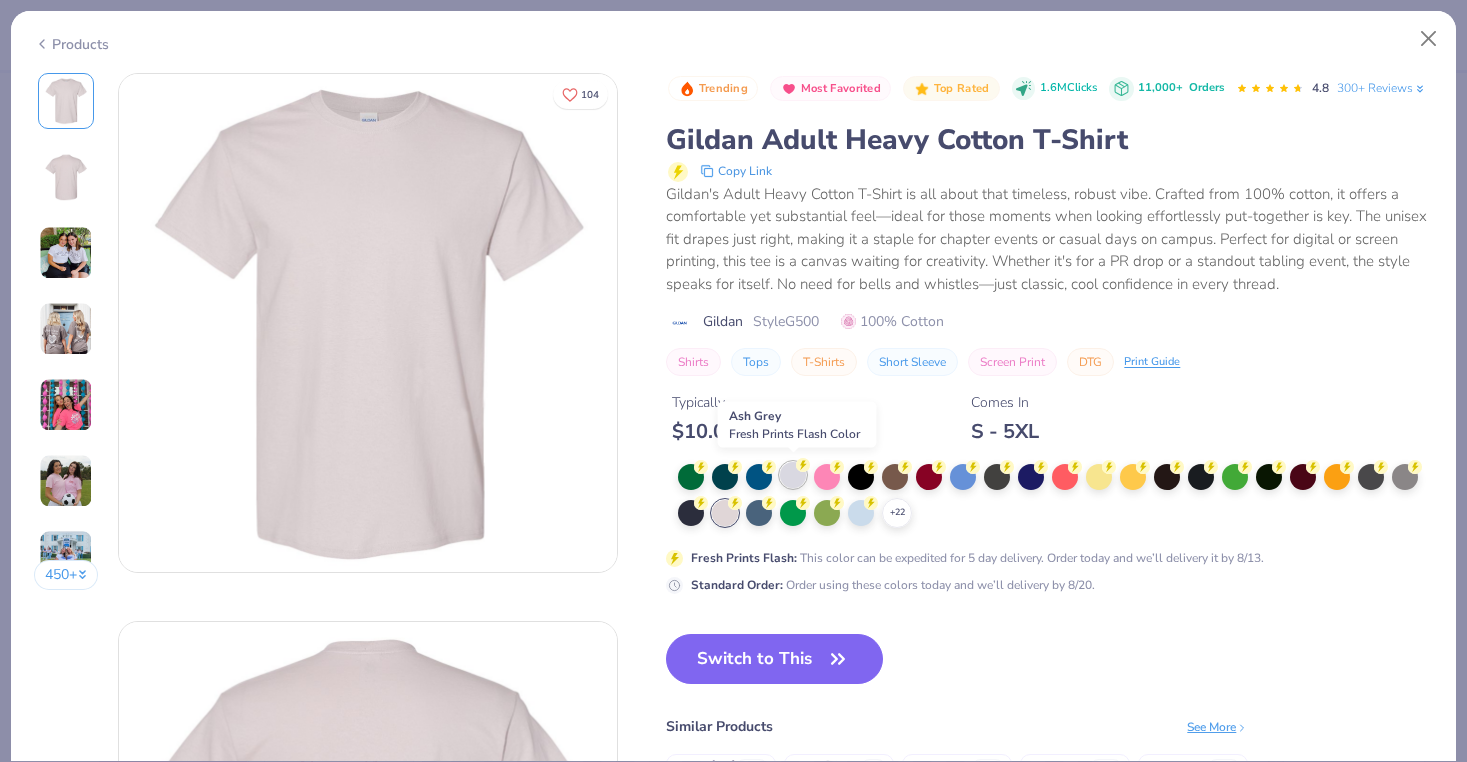 click at bounding box center [793, 475] 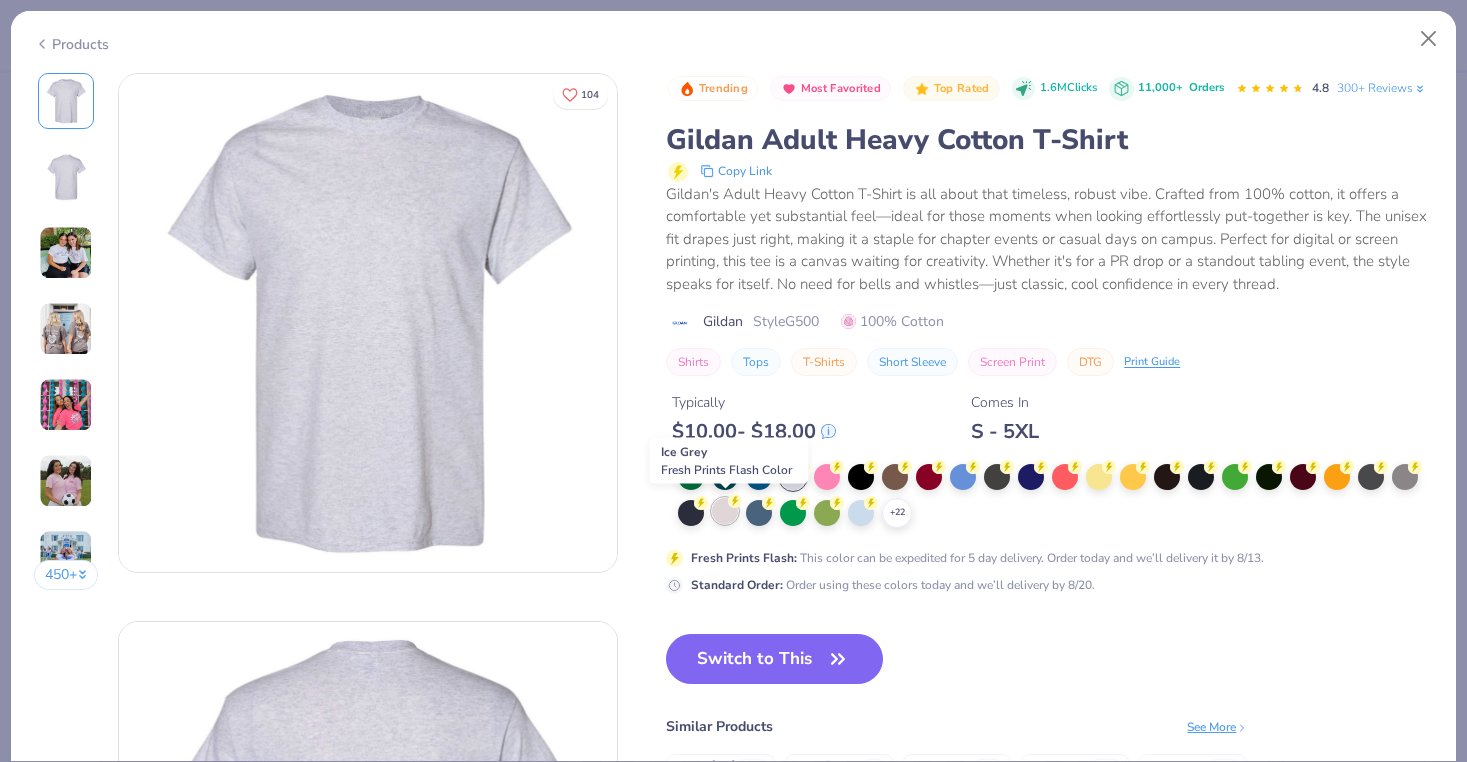 click at bounding box center (725, 511) 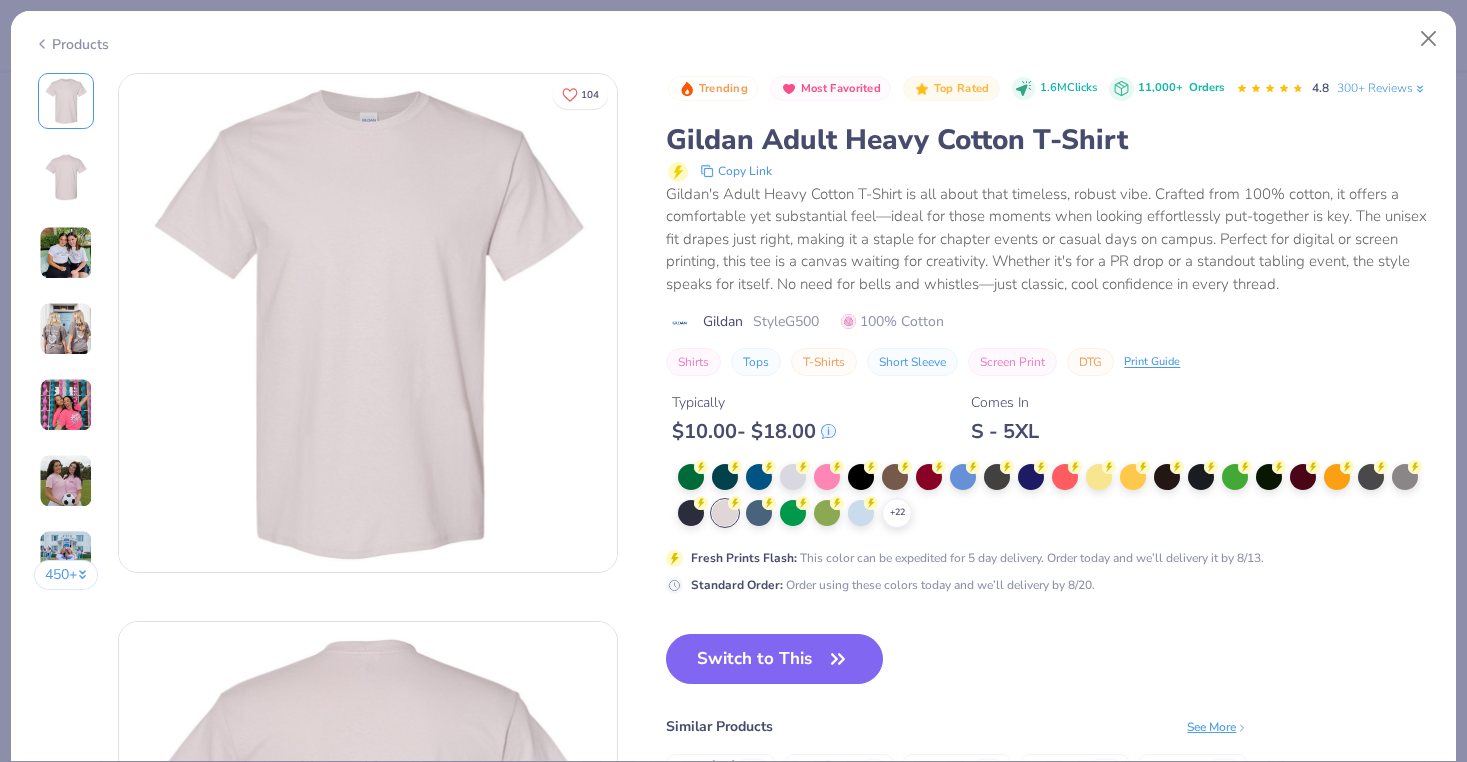 drag, startPoint x: 662, startPoint y: 132, endPoint x: 1122, endPoint y: 136, distance: 460.0174 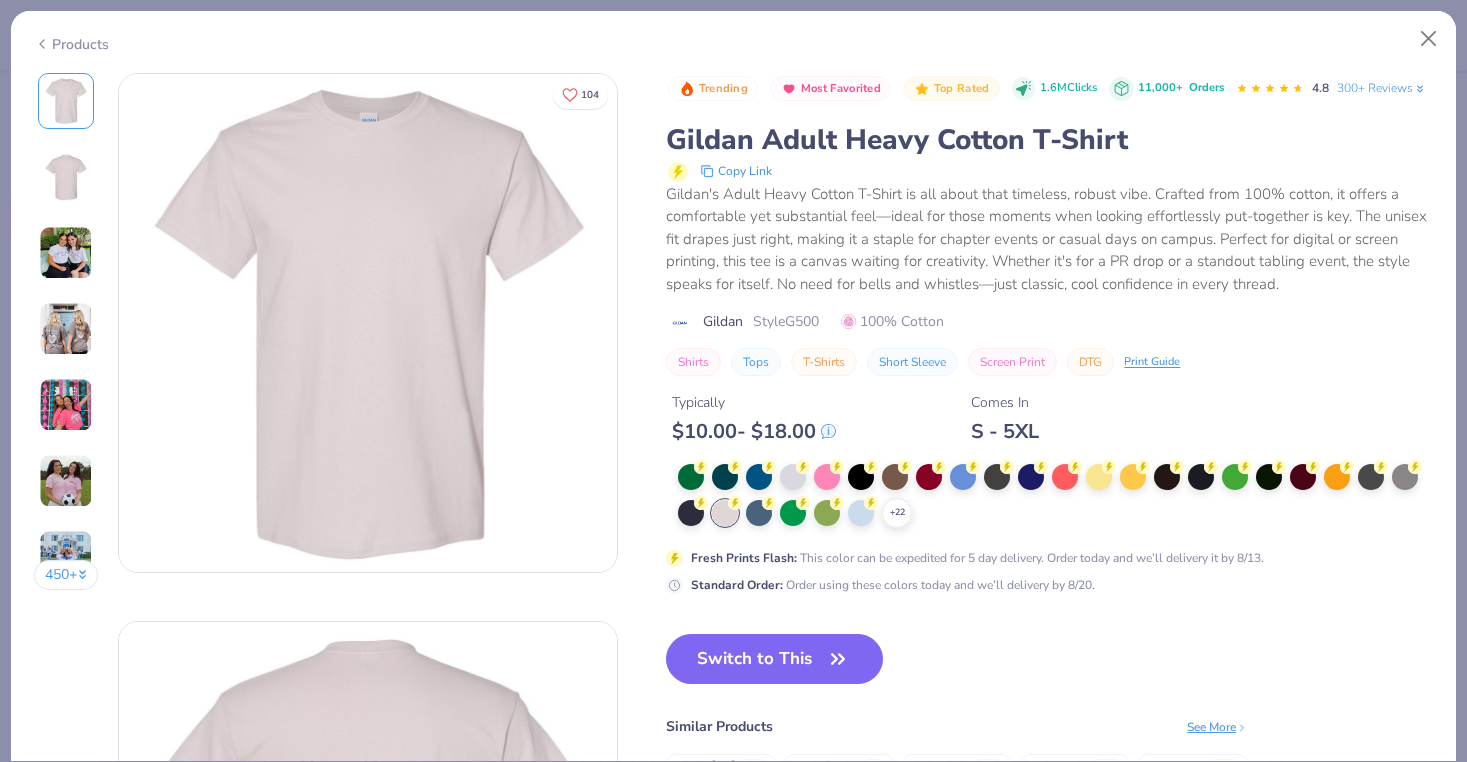 click on "450 + 104 DL Delta Zeta, University of Louisville KU Kappa Kappa Gamma, West Virginia University AC Alpha Gamma Delta, University of South Carolina Isabelle DeRienzo Alpha Phi, University of North Florida DI Delta Delta Delta, University of Idaho Trending Most Favorited Top Rated 1.6M  Clicks 11,000+    Orders 4.8 300+ Reviews Gildan Adult Heavy Cotton T-Shirt Copy Link Gildan's Adult Heavy Cotton T-Shirt is all about that timeless, robust vibe. Crafted from 100% cotton, it offers a comfortable yet substantial feel—ideal for those moments when looking effortlessly put-together is key. The unisex fit drapes just right, making it a staple for chapter events or casual days on campus. Perfect for digital or screen printing, this tee is a canvas waiting for creativity. Whether it's for a PR drop or a standout tabling event, the style speaks for itself. No need for bells and whistles—just classic, cool confidence in every thread. Gildan Style  G500   100% Cotton Shirts Tops T-Shirts Short Sleeve Screen Print" at bounding box center [734, 1967] 